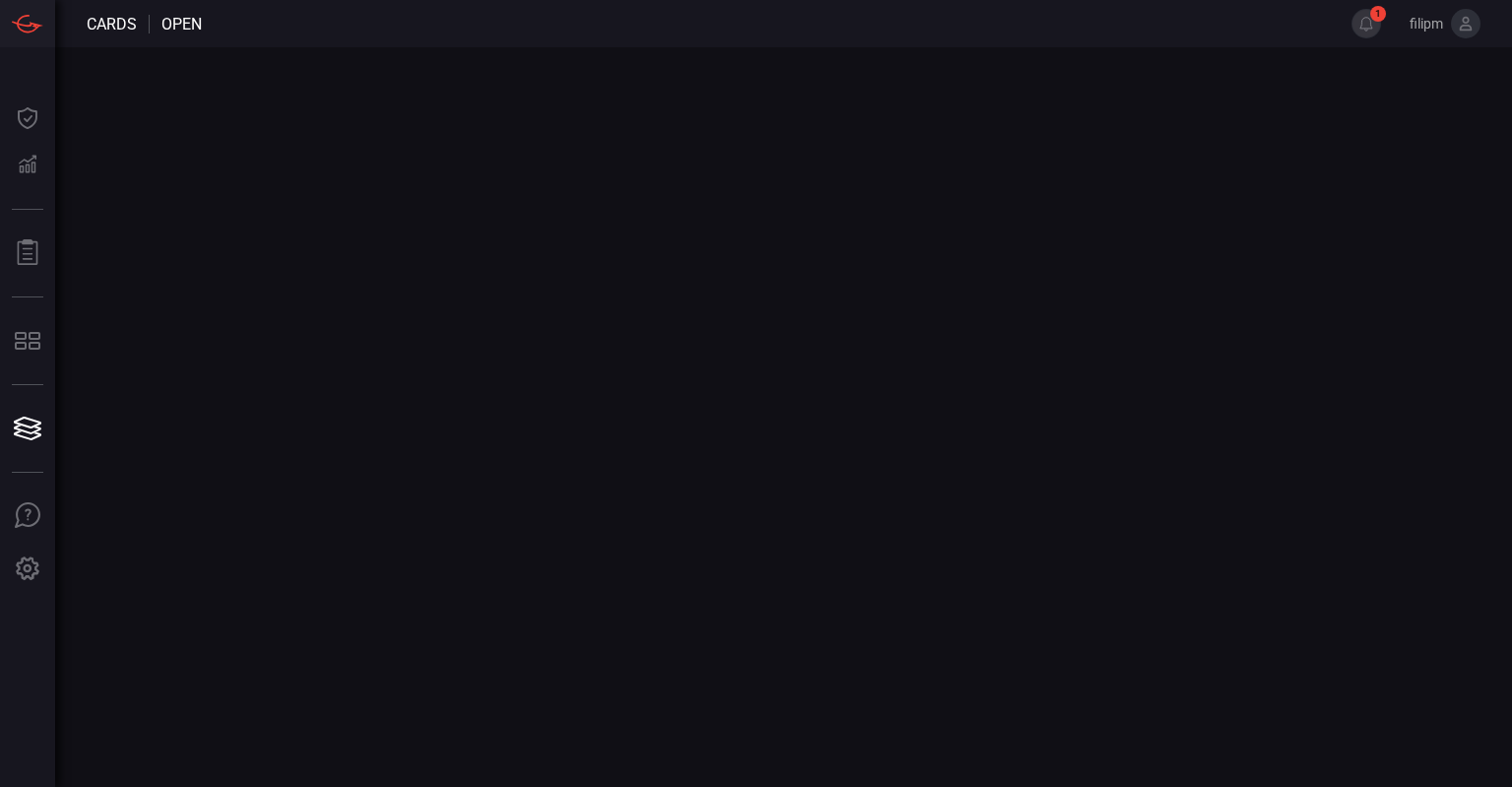 scroll, scrollTop: 0, scrollLeft: 0, axis: both 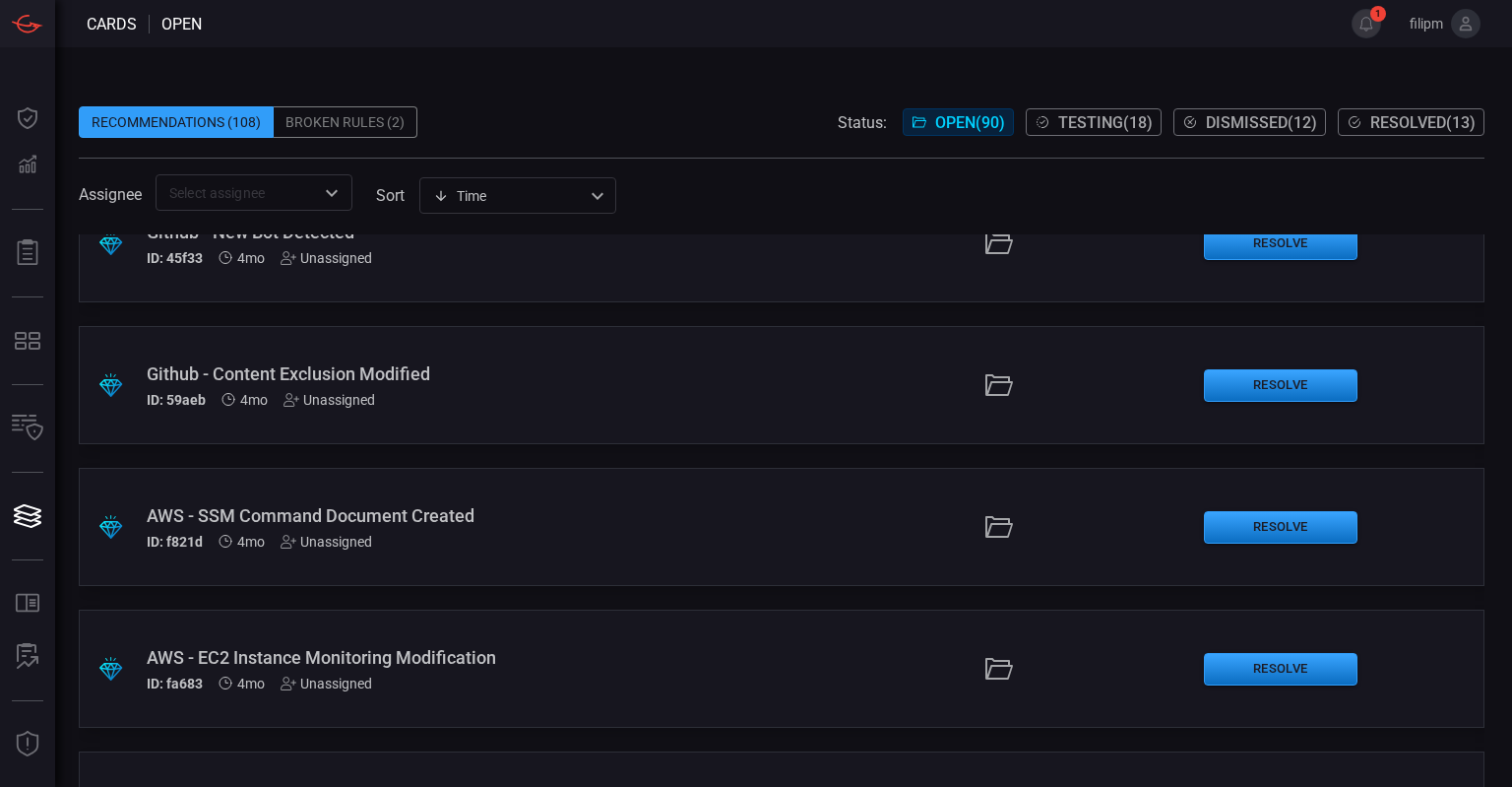 click on "Github - Content Exclusion Modified ID: 59aeb   4mo Unassigned" at bounding box center (351, 385) 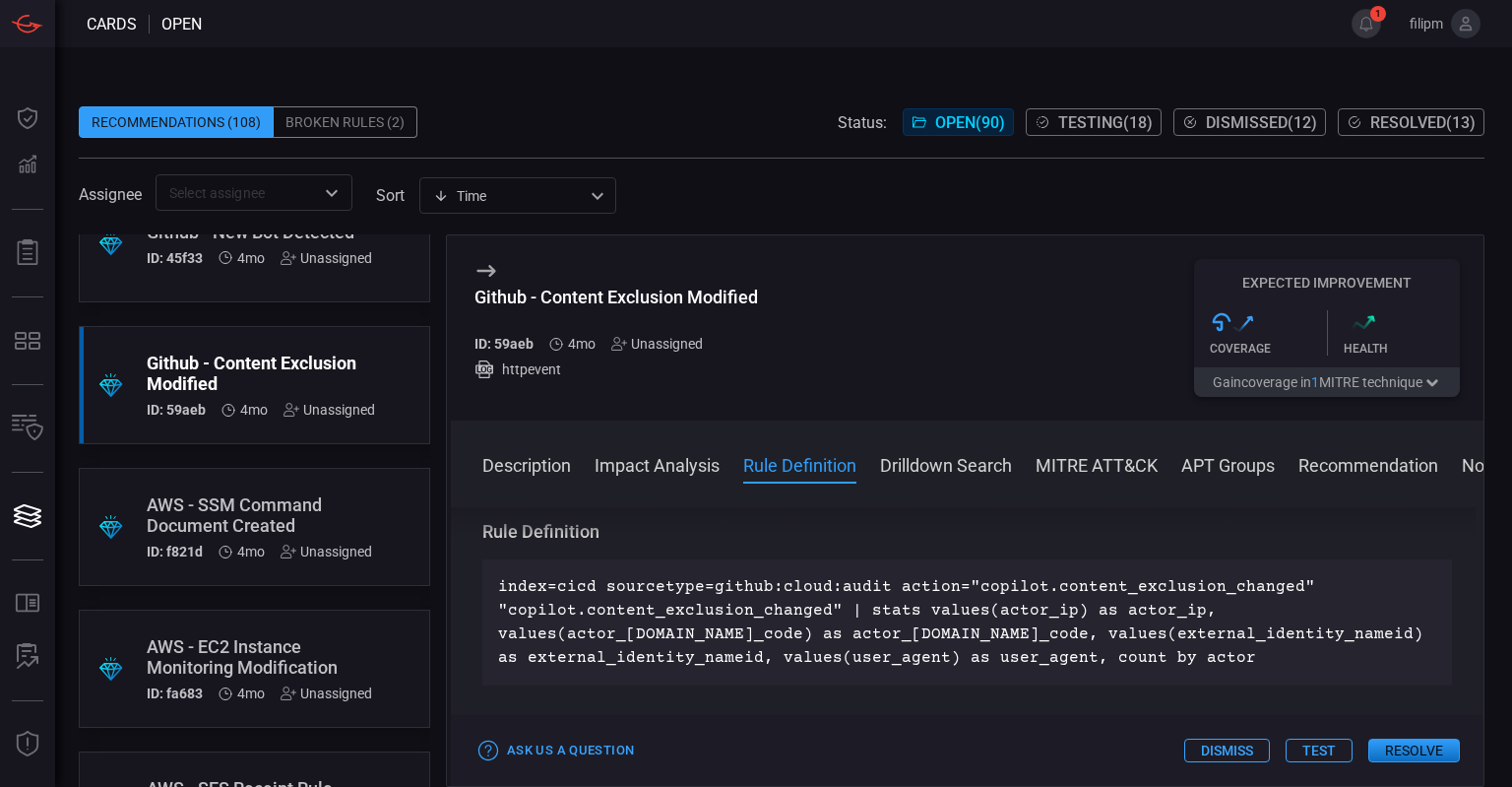 scroll, scrollTop: 1002, scrollLeft: 0, axis: vertical 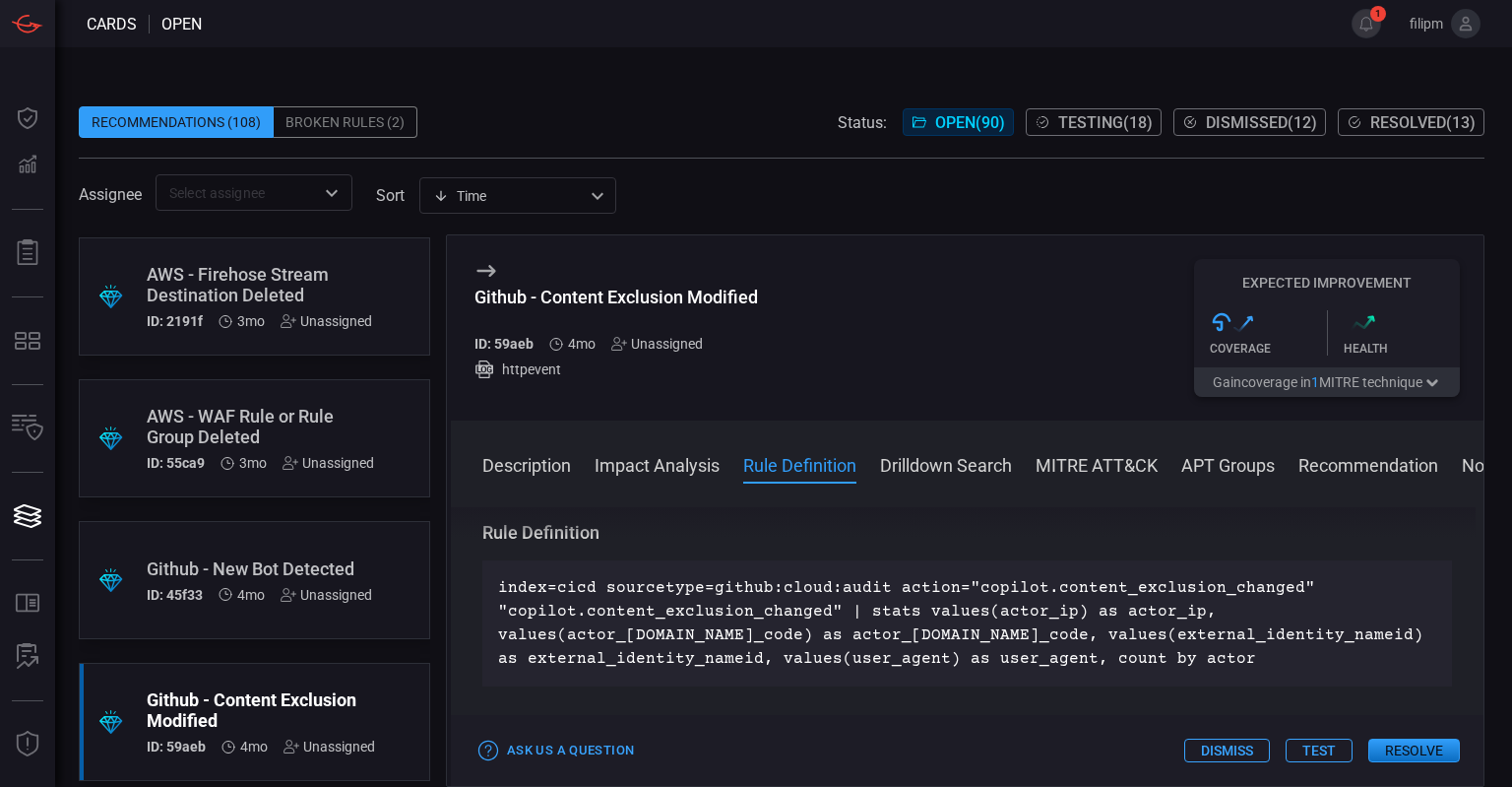 click on "Github - New Bot Detected" at bounding box center [259, 568] 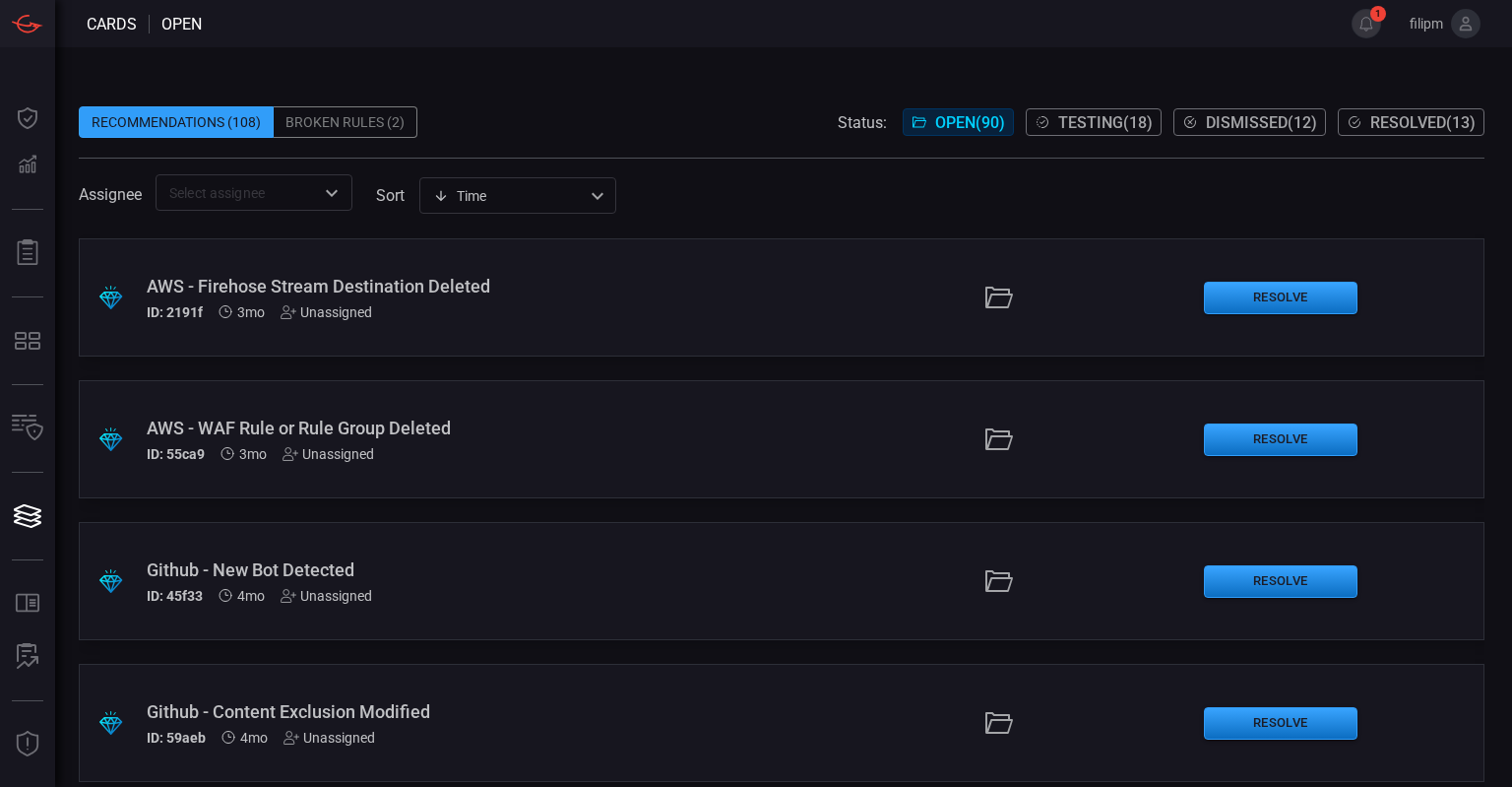scroll, scrollTop: 7371, scrollLeft: 0, axis: vertical 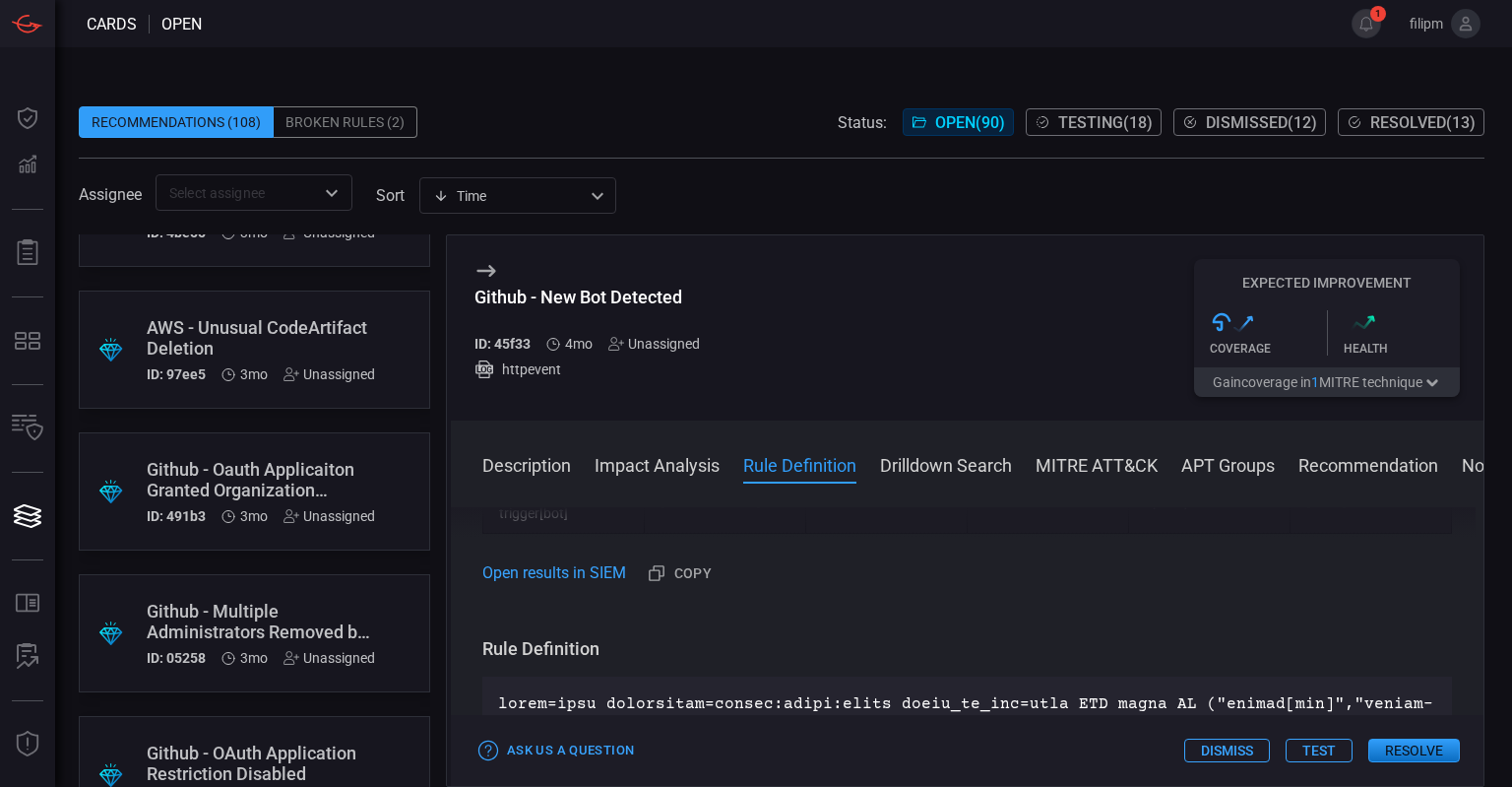 click on "Github - Oauth Applicaiton Granted Organization Access" at bounding box center [261, 480] 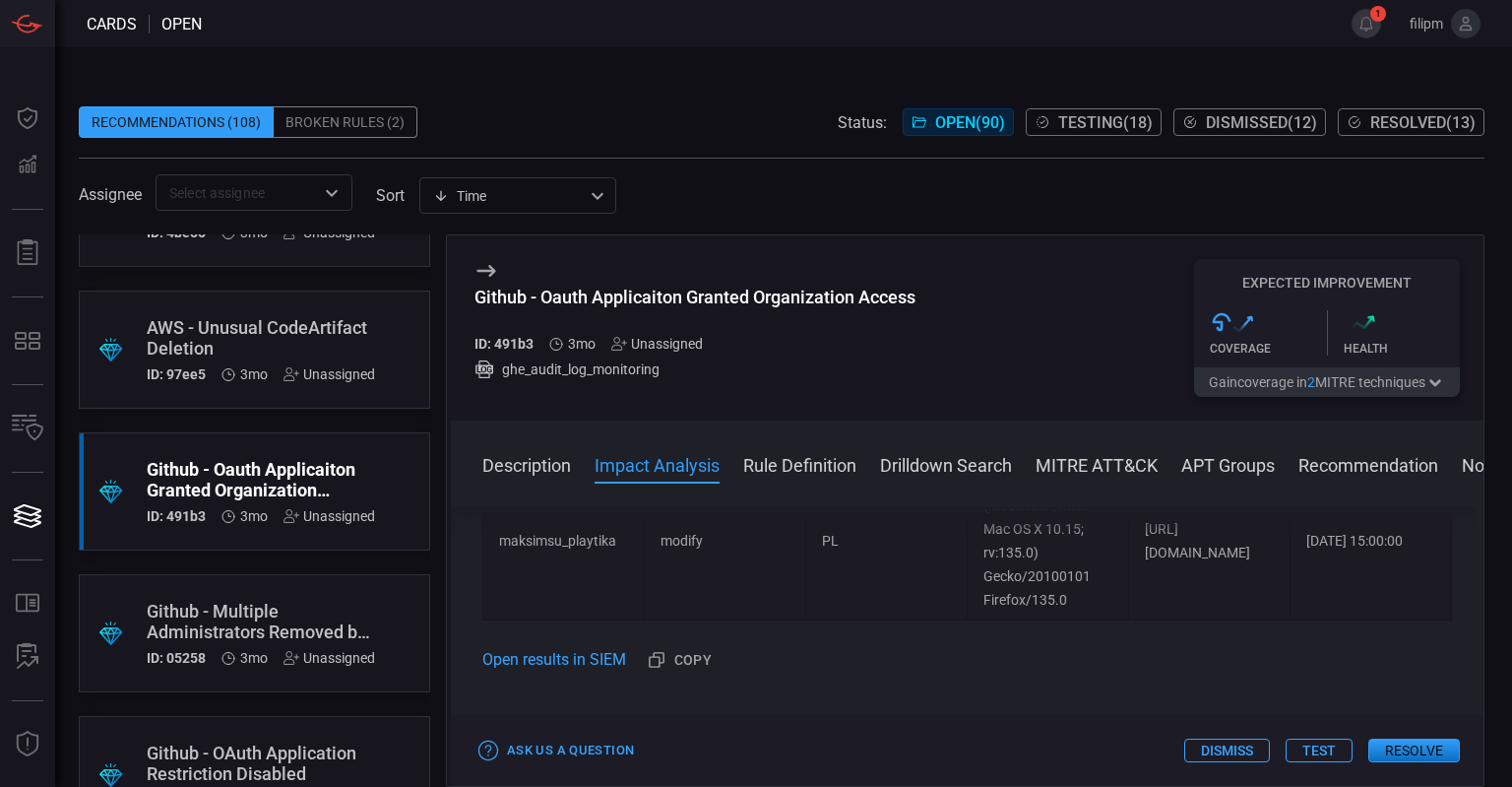 scroll, scrollTop: 794, scrollLeft: 0, axis: vertical 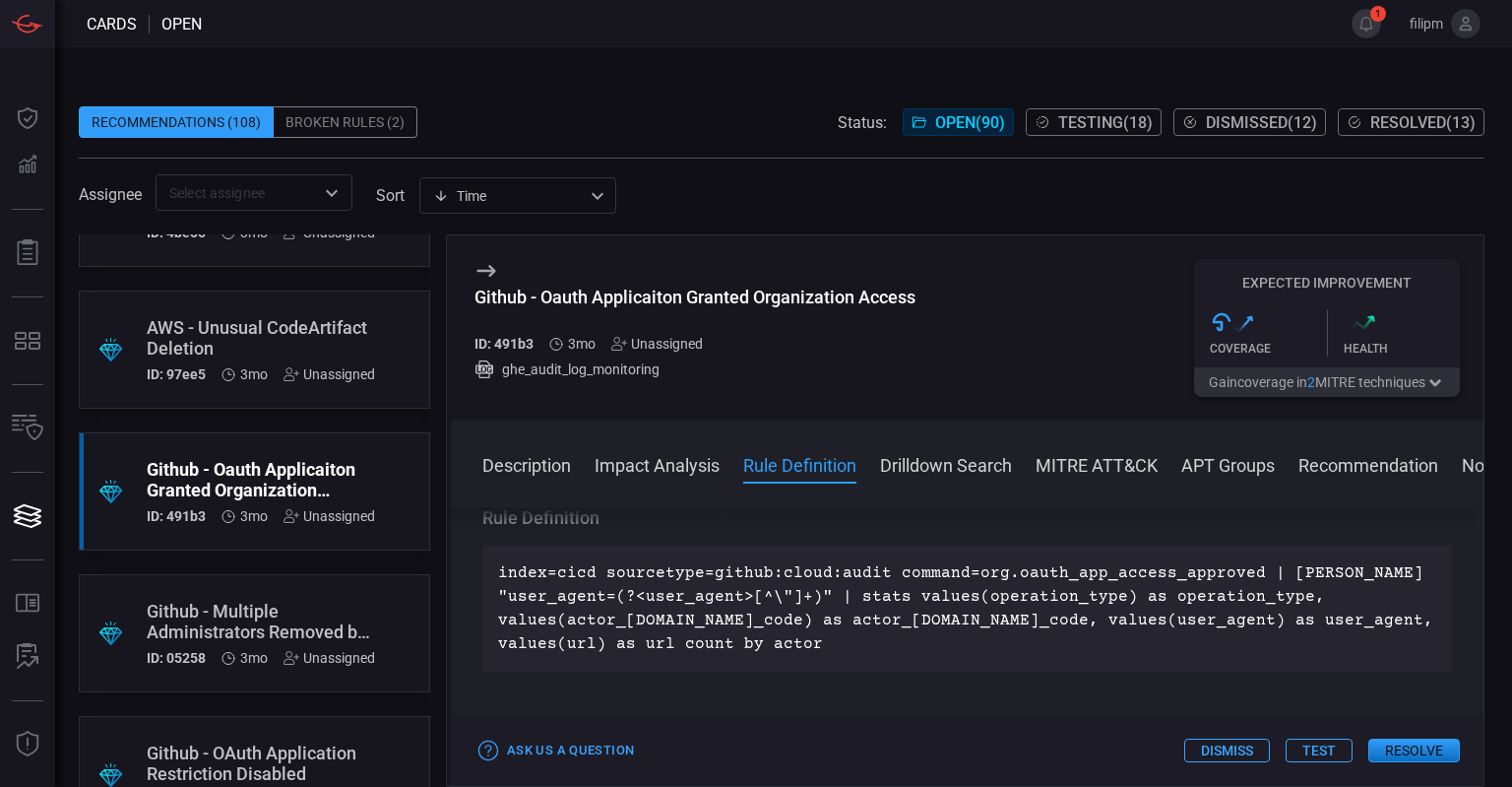 click on "index=cicd sourcetype=github:cloud:audit command=org.oauth_app_access_approved | [PERSON_NAME] "user_agent=(?<user_agent>[^\"]+)" | stats values(operation_type) as operation_type, values(actor_[DOMAIN_NAME]_code) as actor_[DOMAIN_NAME]_code, values(user_agent) as user_agent, values(url) as url count by actor" at bounding box center (967, 609) 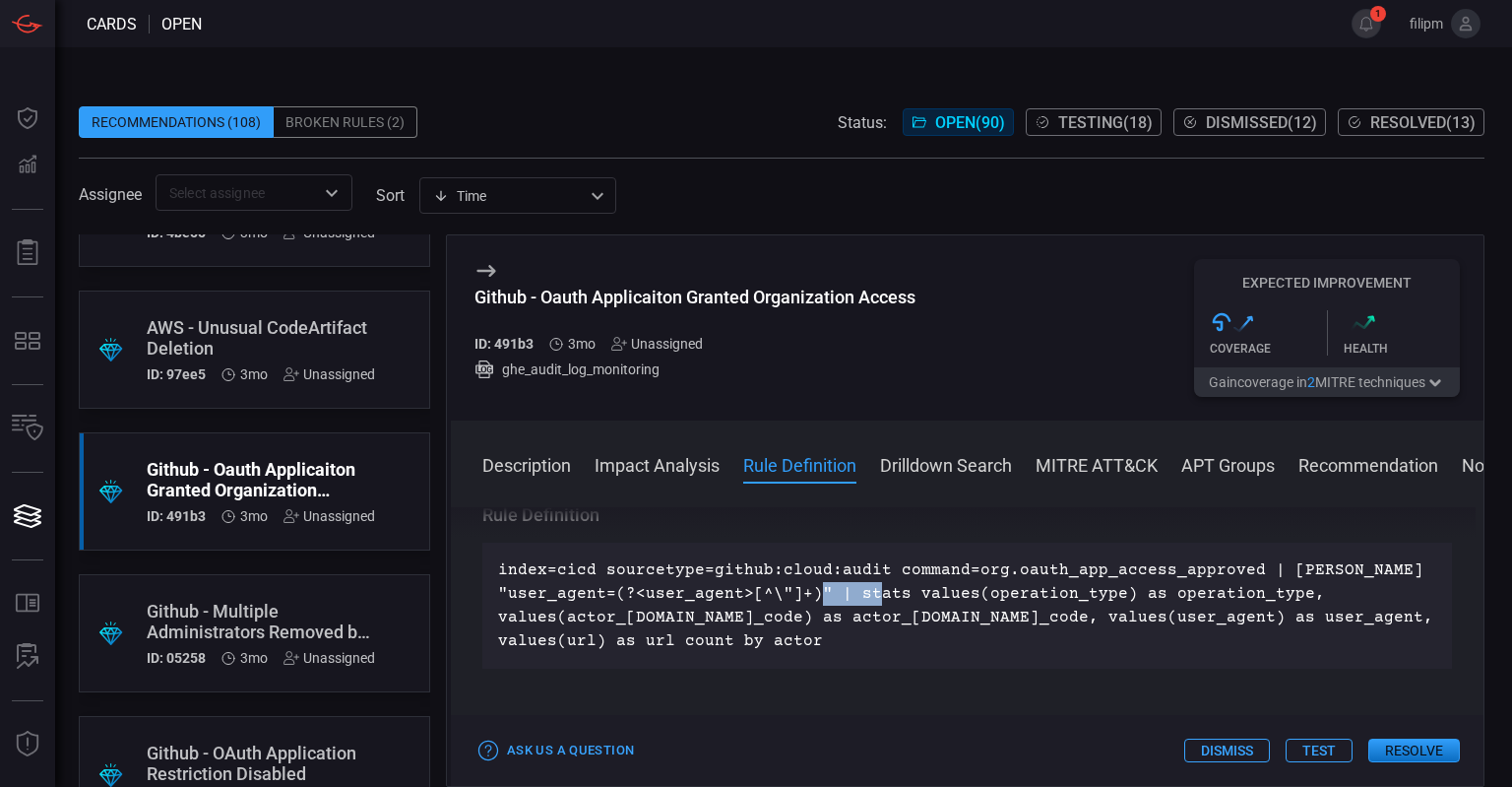 click on "index=cicd sourcetype=github:cloud:audit command=org.oauth_app_access_approved | [PERSON_NAME] "user_agent=(?<user_agent>[^\"]+)" | stats values(operation_type) as operation_type, values(actor_[DOMAIN_NAME]_code) as actor_[DOMAIN_NAME]_code, values(user_agent) as user_agent, values(url) as url count by actor" at bounding box center (967, 606) 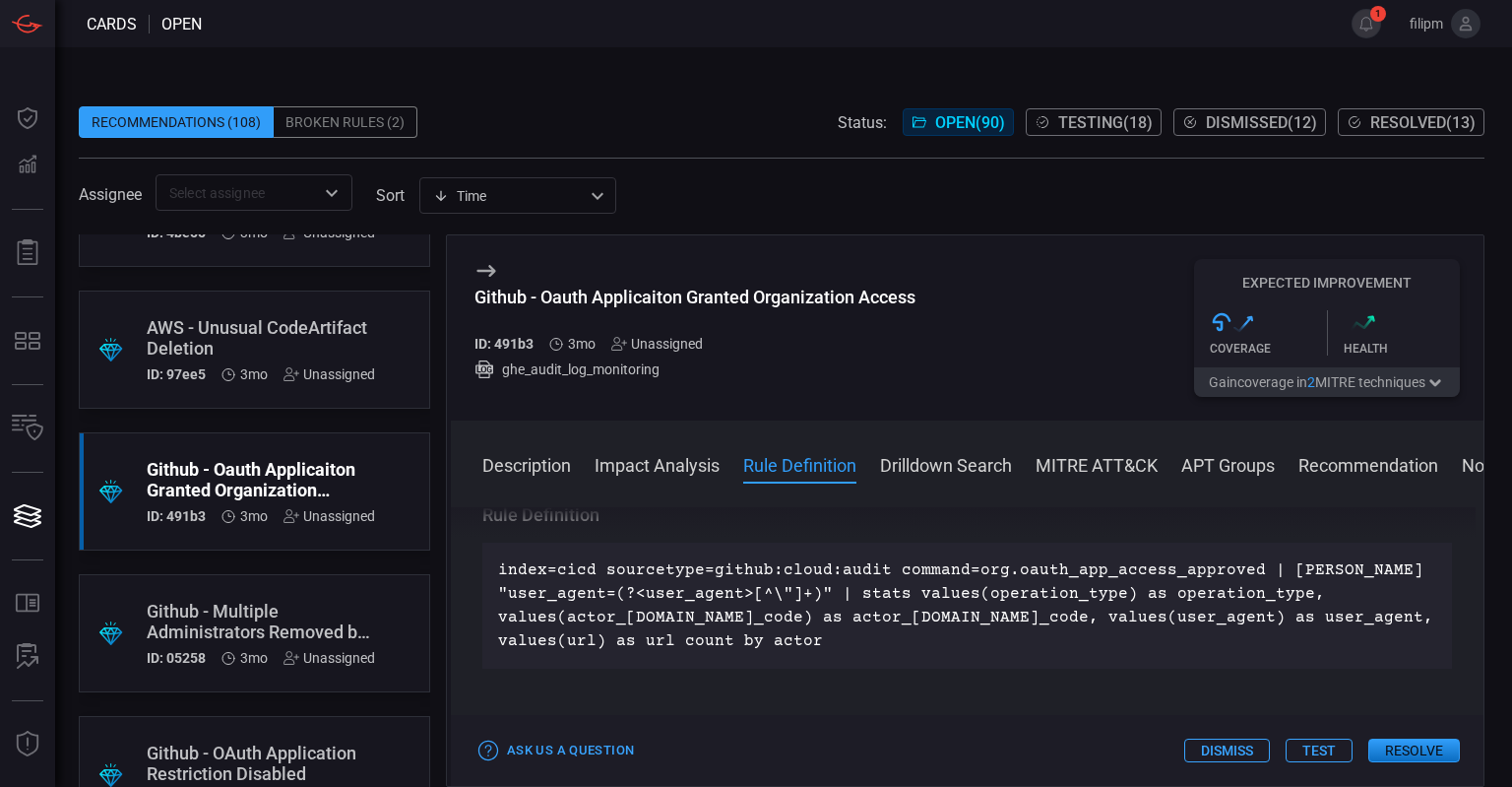 click on "index=cicd sourcetype=github:cloud:audit command=org.oauth_app_access_approved | [PERSON_NAME] "user_agent=(?<user_agent>[^\"]+)" | stats values(operation_type) as operation_type, values(actor_[DOMAIN_NAME]_code) as actor_[DOMAIN_NAME]_code, values(user_agent) as user_agent, values(url) as url count by actor" at bounding box center [967, 606] 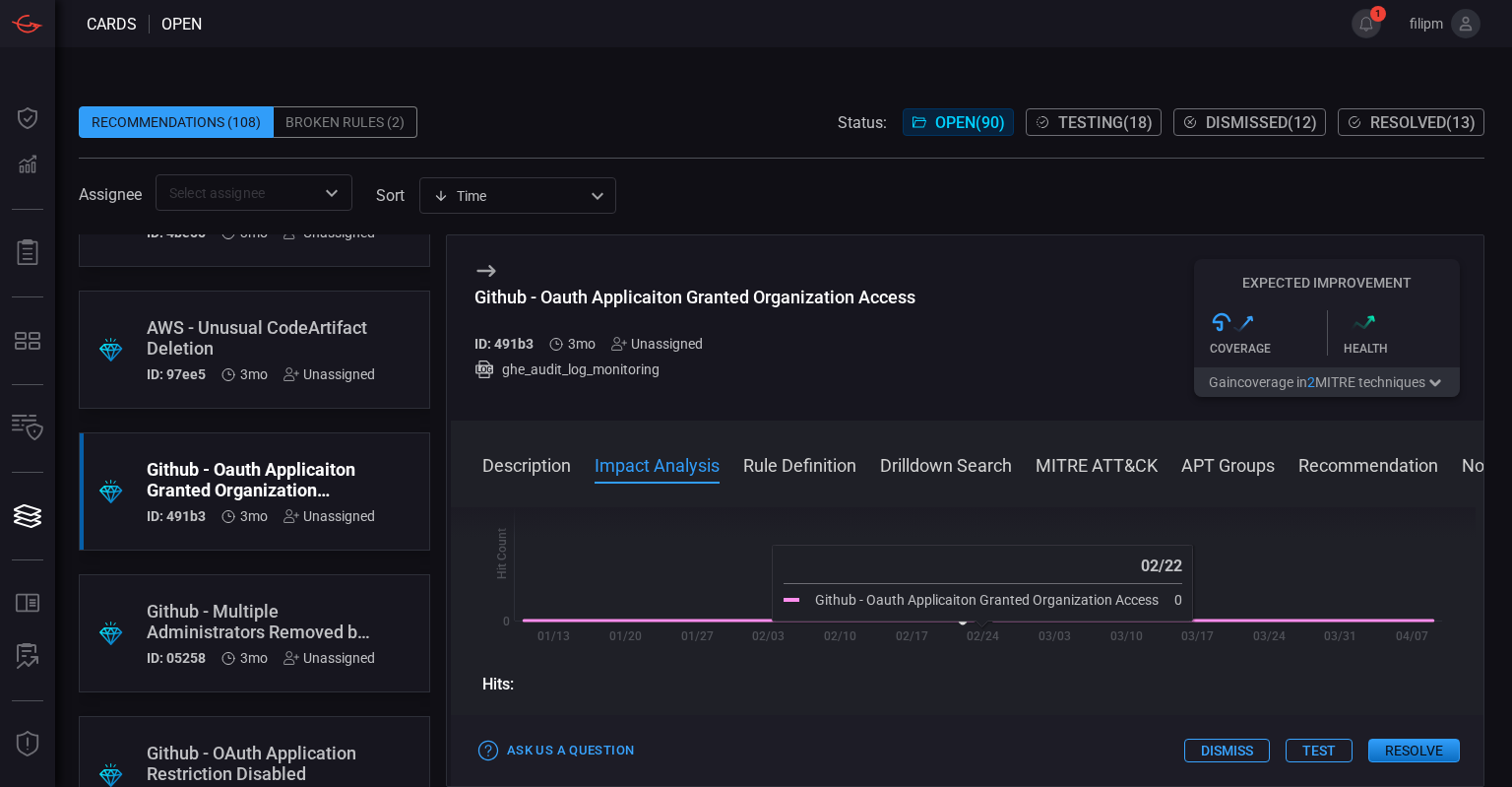 scroll, scrollTop: 447, scrollLeft: 0, axis: vertical 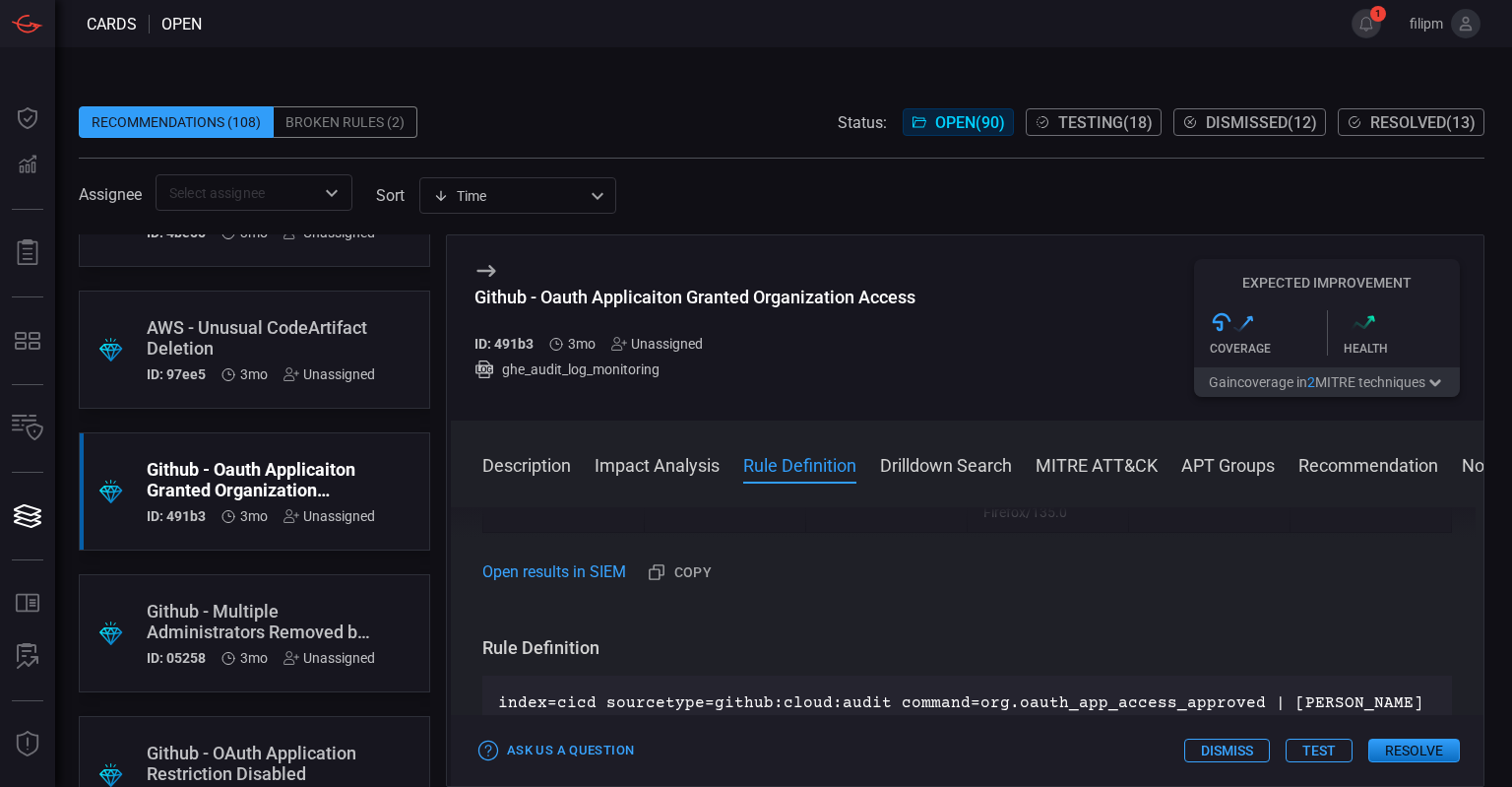 click on "Test" at bounding box center [1319, 751] 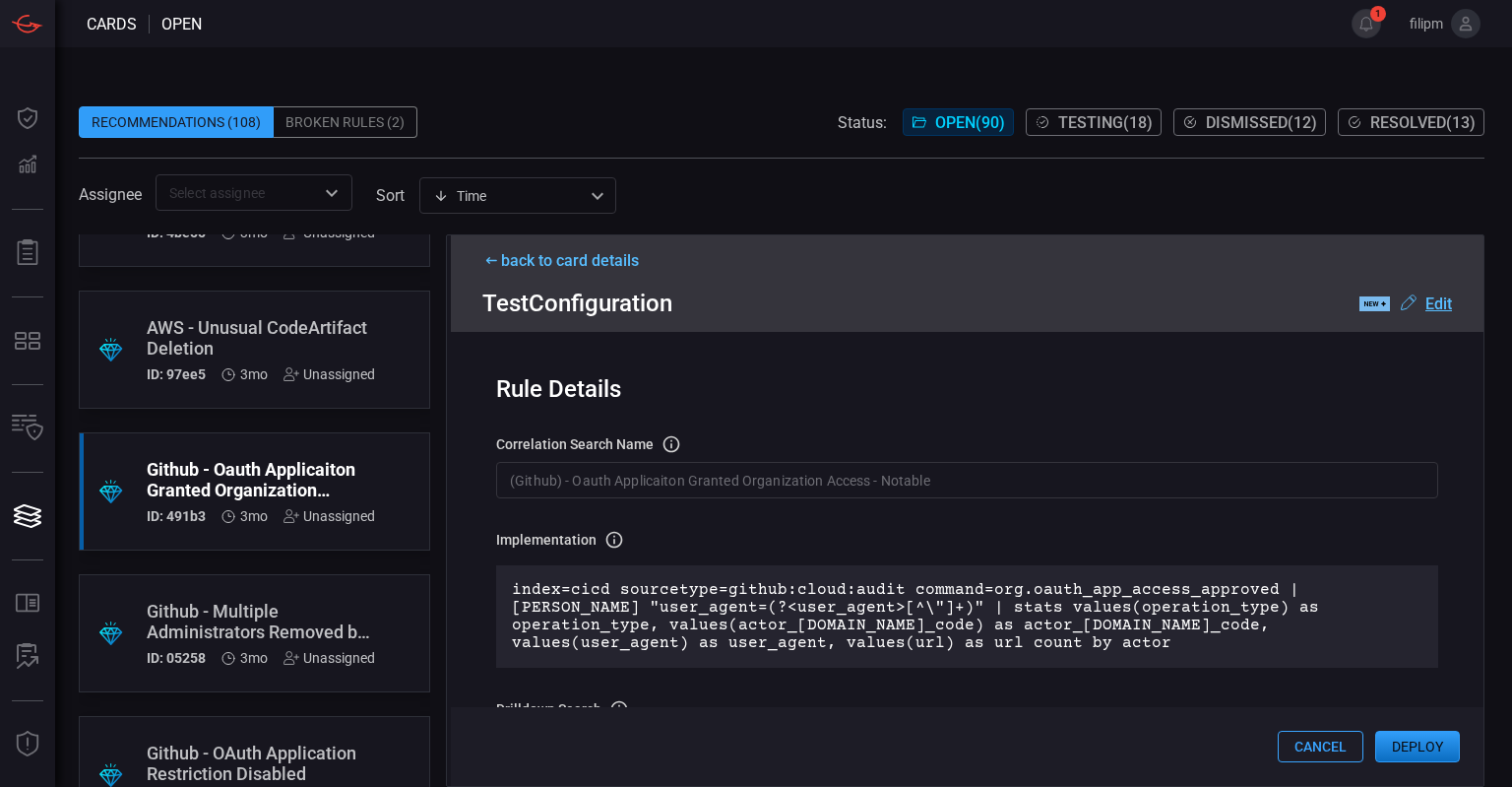 scroll, scrollTop: 3, scrollLeft: 0, axis: vertical 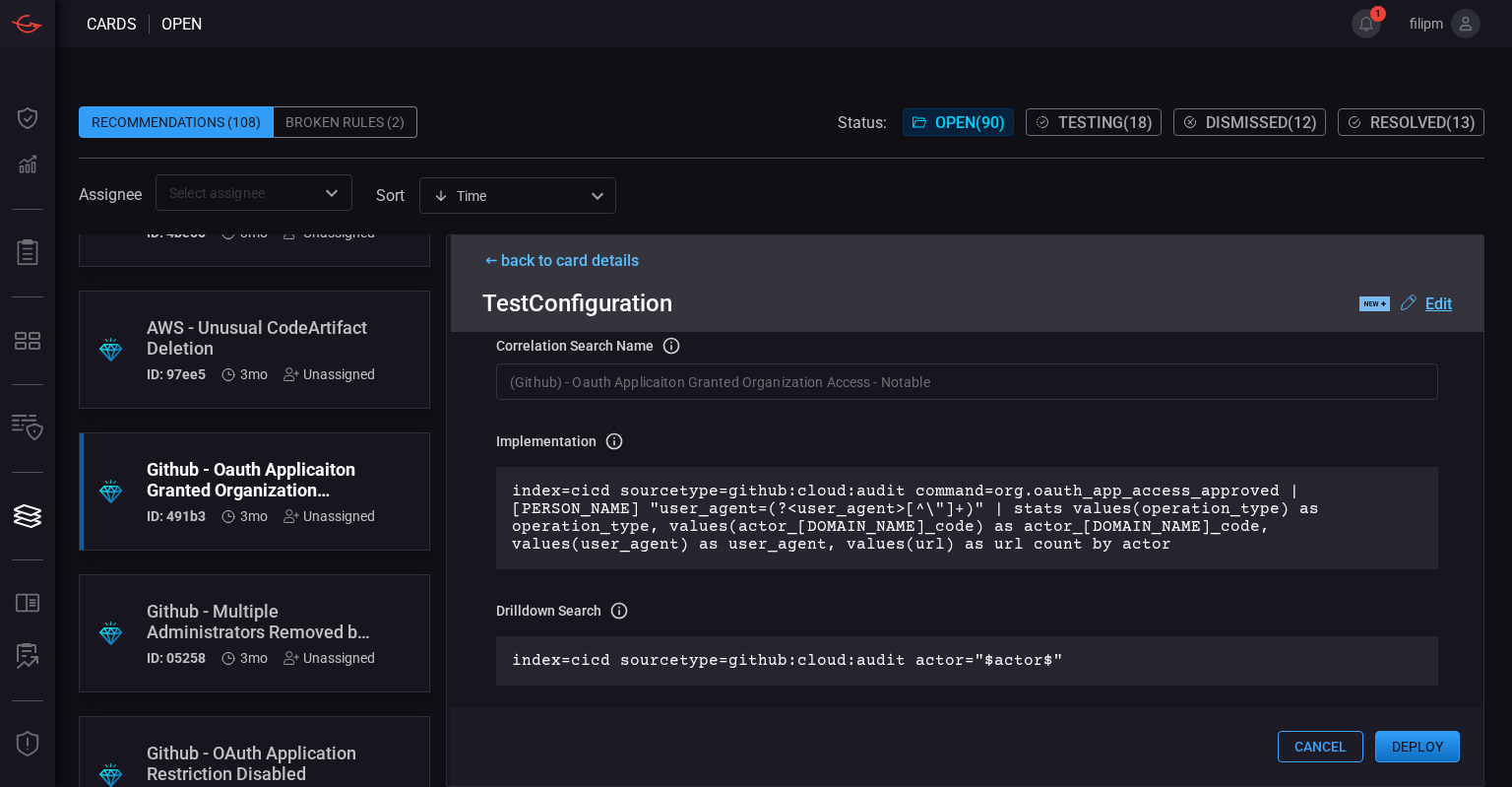 click on "Implementation Definition of the correlation search that will be created in the SIEM. index=cicd sourcetype=github:cloud:audit command=org.oauth_app_access_approved | [PERSON_NAME] "user_agent=(?<user_agent>[^\"]+)" | stats values(operation_type) as operation_type, values(actor_[DOMAIN_NAME]_code) as actor_[DOMAIN_NAME]_code, values(user_agent) as user_agent, values(url) as url count by actor Drilldown search Definition of the drilldown search that will be created in the SIEM. index=cicd sourcetype=github:cloud:audit actor="$actor$"" at bounding box center [967, 558] 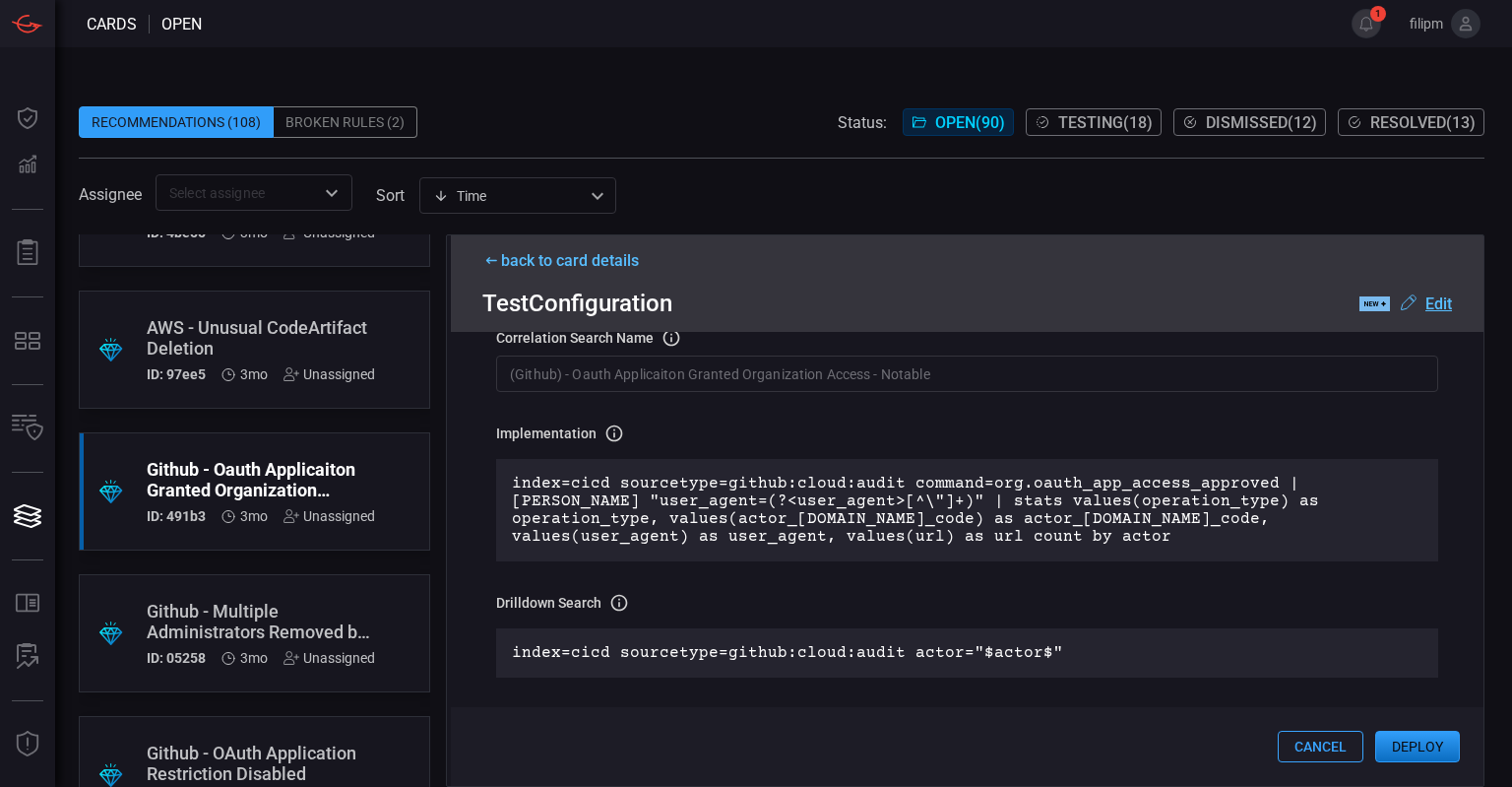 click on "index=cicd sourcetype=github:cloud:audit command=org.oauth_app_access_approved | [PERSON_NAME] "user_agent=(?<user_agent>[^\"]+)" | stats values(operation_type) as operation_type, values(actor_[DOMAIN_NAME]_code) as actor_[DOMAIN_NAME]_code, values(user_agent) as user_agent, values(url) as url count by actor" at bounding box center (967, 510) 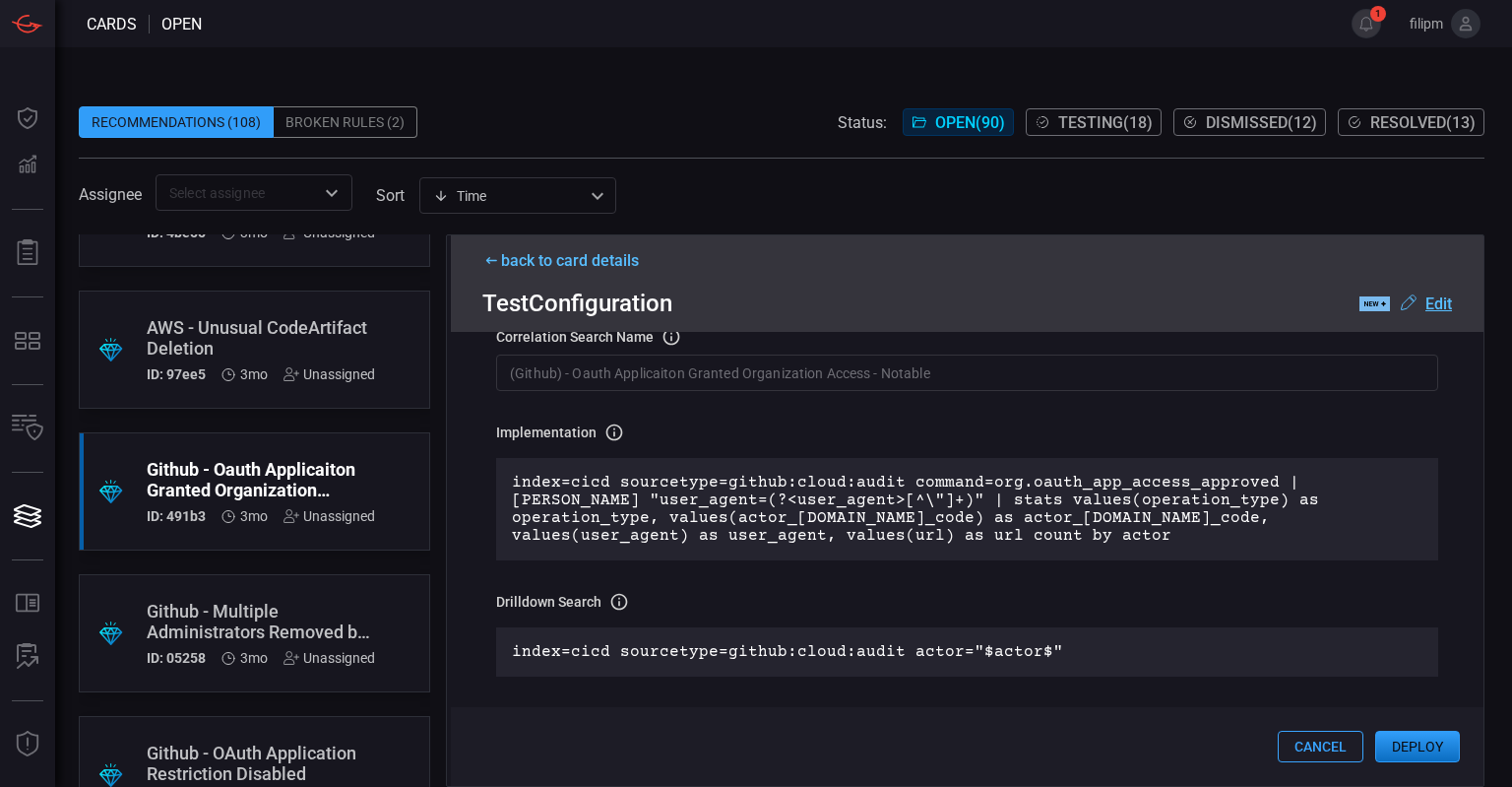 scroll, scrollTop: 110, scrollLeft: 0, axis: vertical 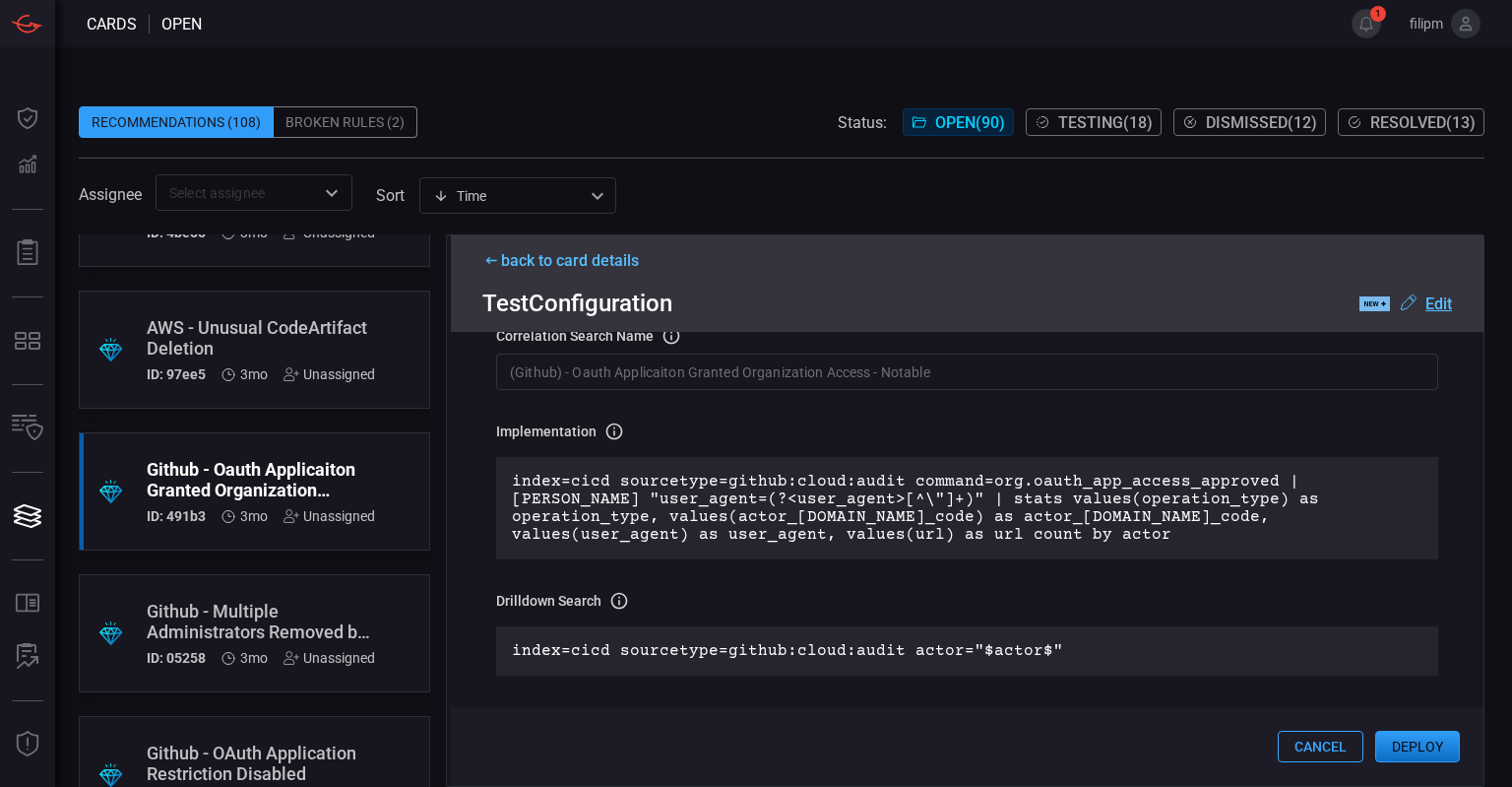 click on "Edit" at bounding box center [1438, 303] 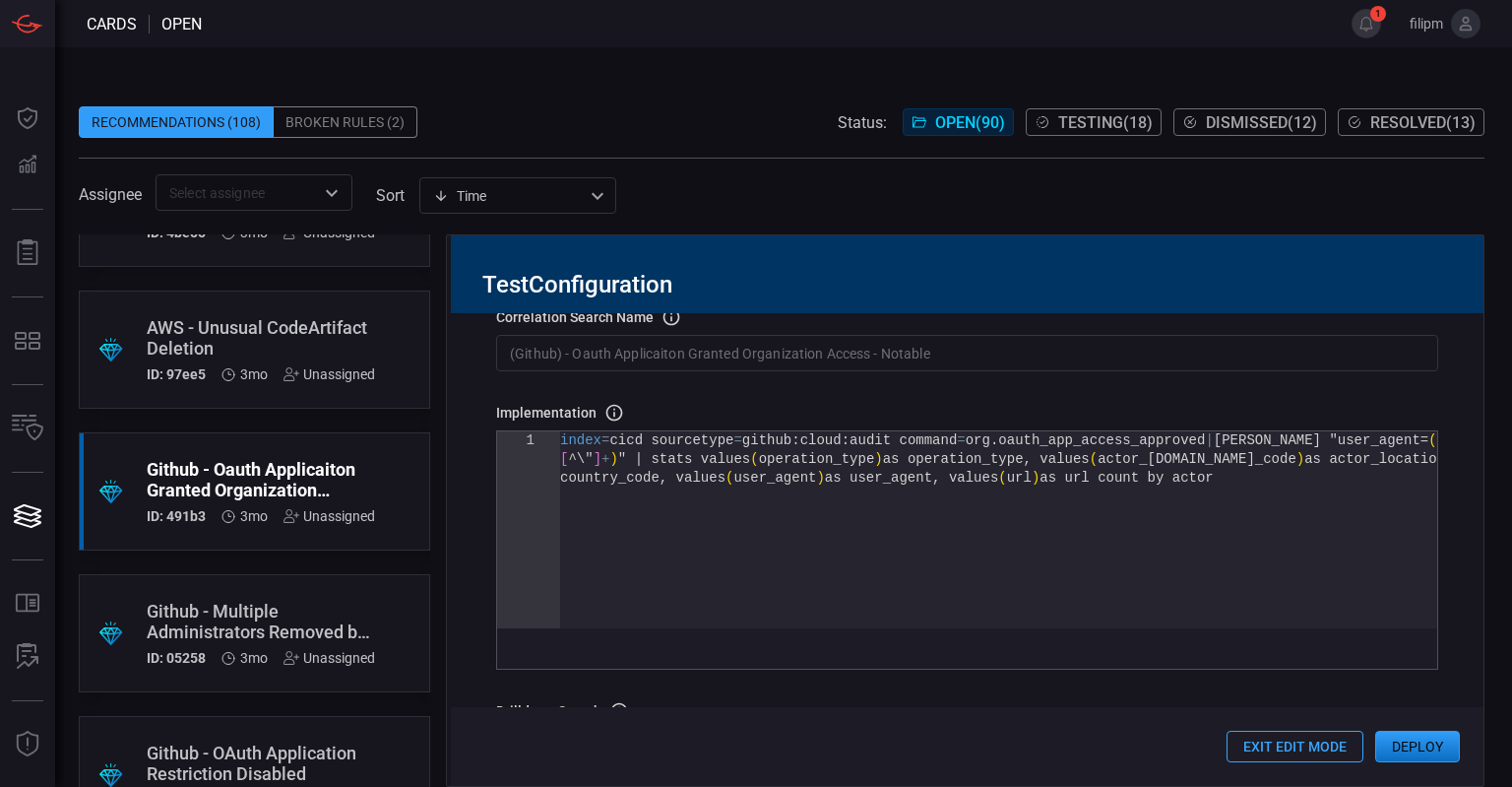 click on "index = cicd sourcetype = github:cloud:audit command = org . oauth_app_access_approved  |  [PERSON_NAME] "user_agent= ( ?<user_agent> [ ^\" ] + ) " | stats values ( operation_type )  as operation_type, values ( actor_[DOMAIN_NAME]_code )  as actor_location. country_code, values ( user_agent )  as user_agent, values ( url )  as url count by actor" at bounding box center [998, 549] 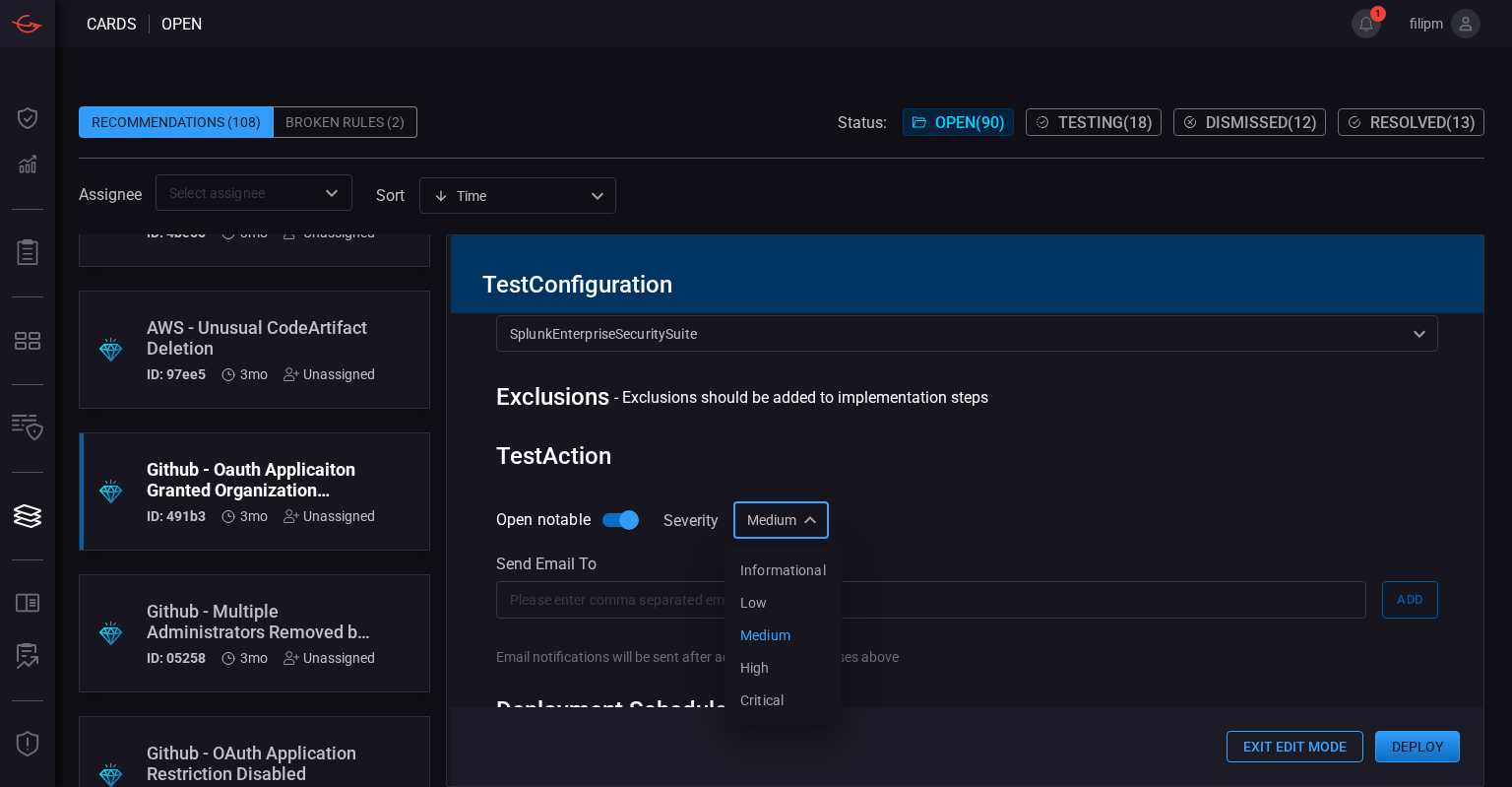 click on "Medium medium Informational Low Medium High Critical ​" at bounding box center [781, 520] 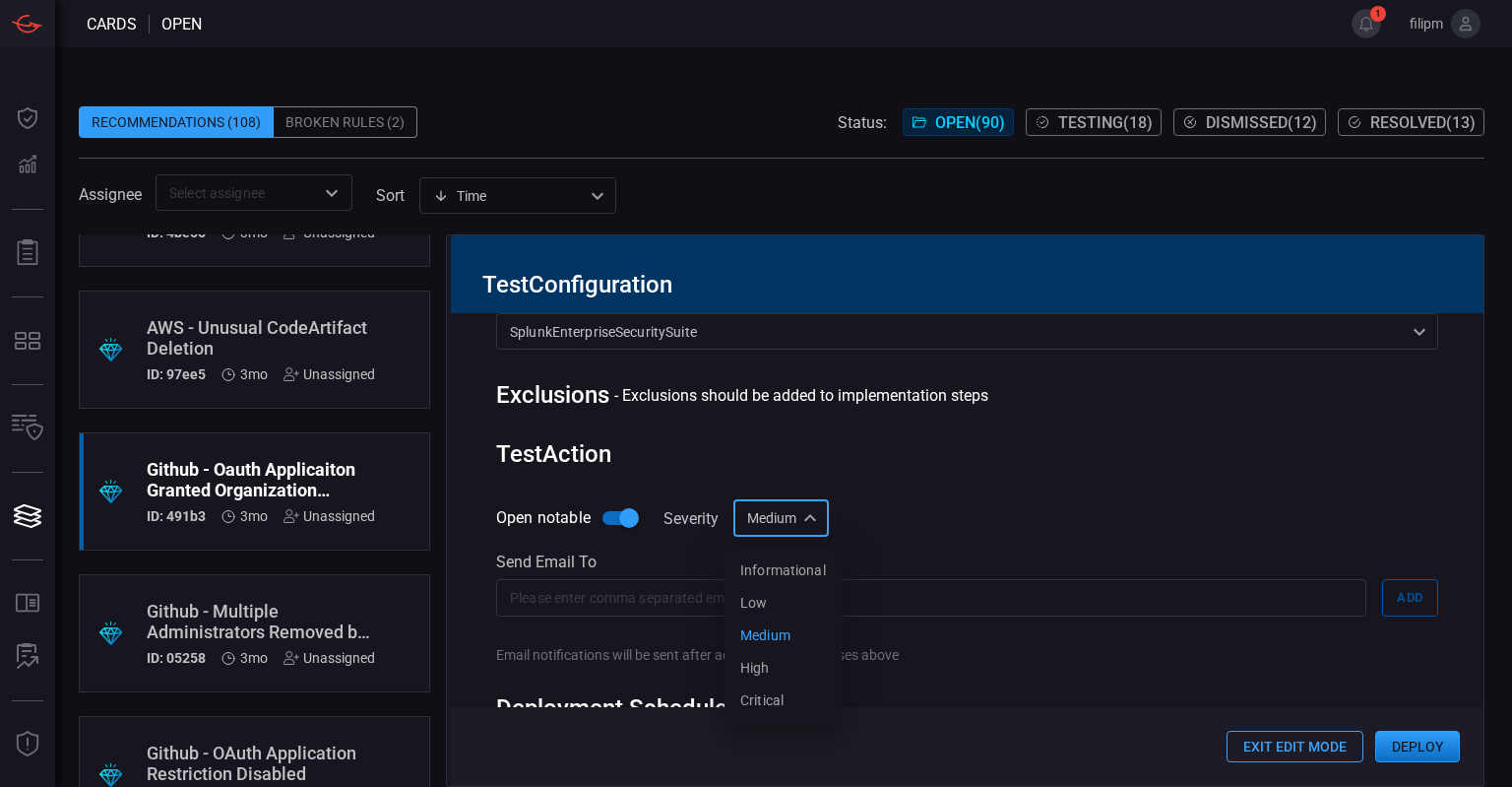 scroll, scrollTop: 885, scrollLeft: 0, axis: vertical 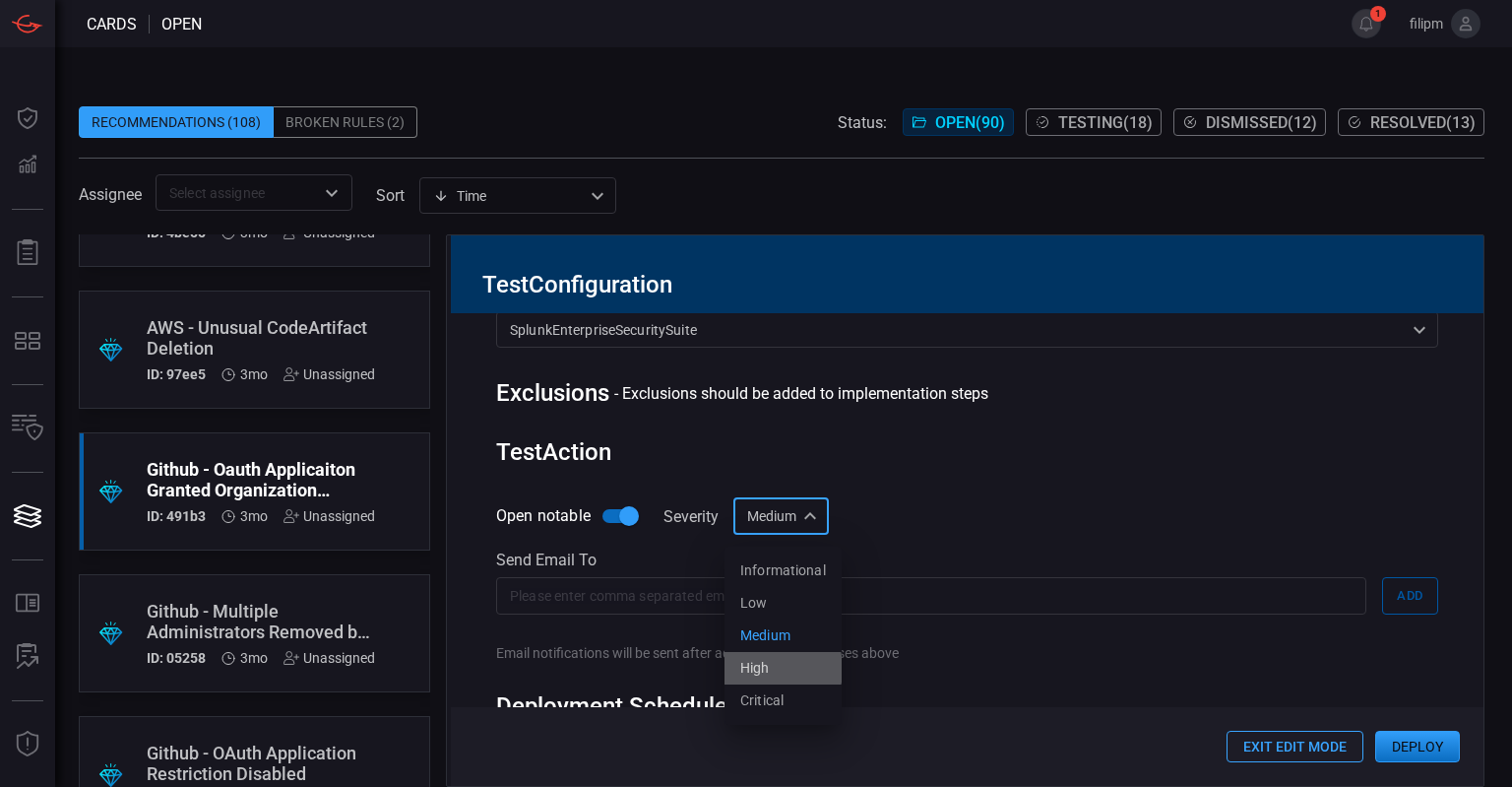 click on "High" at bounding box center (755, 668) 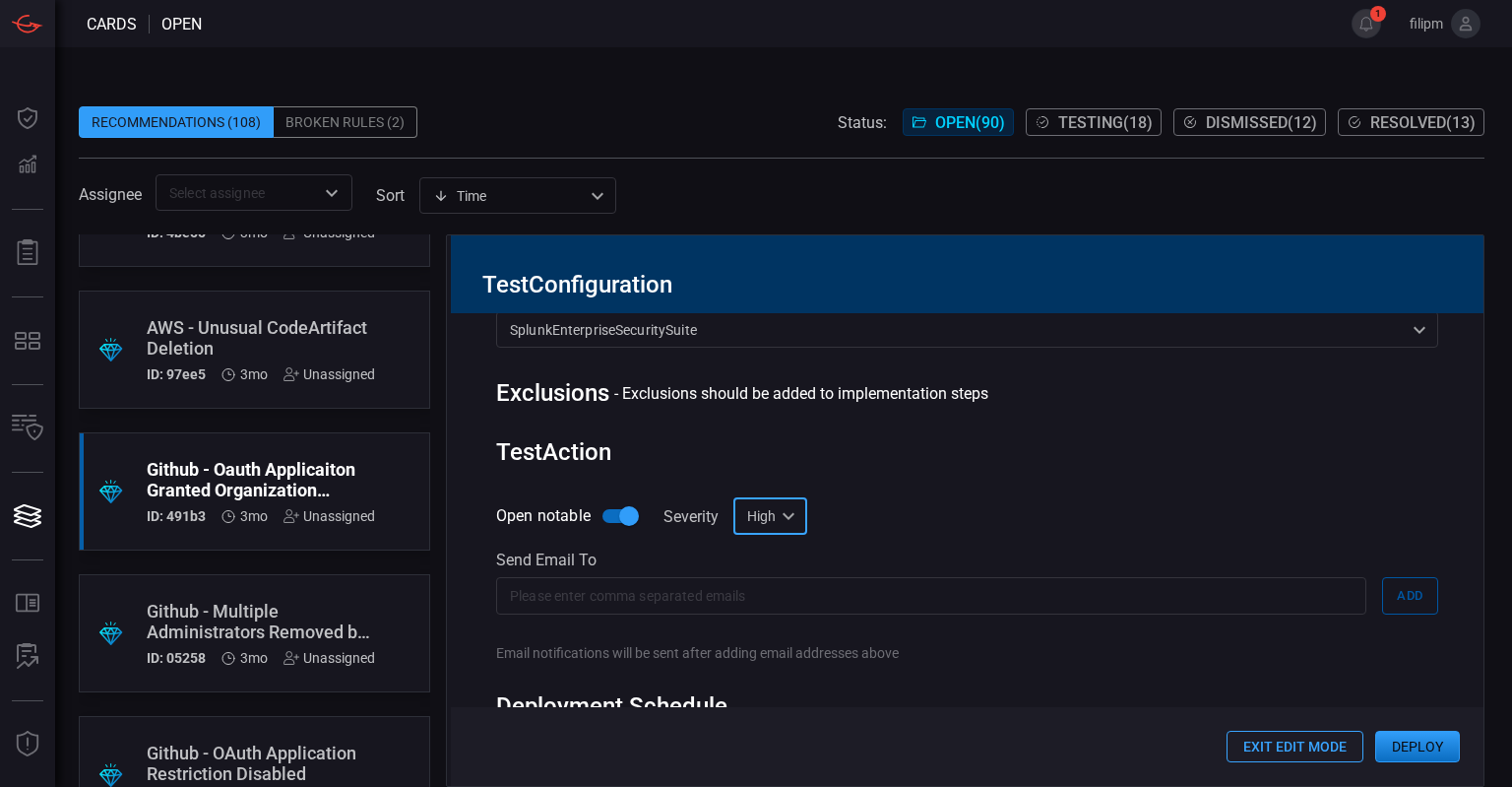 scroll, scrollTop: 1000, scrollLeft: 0, axis: vertical 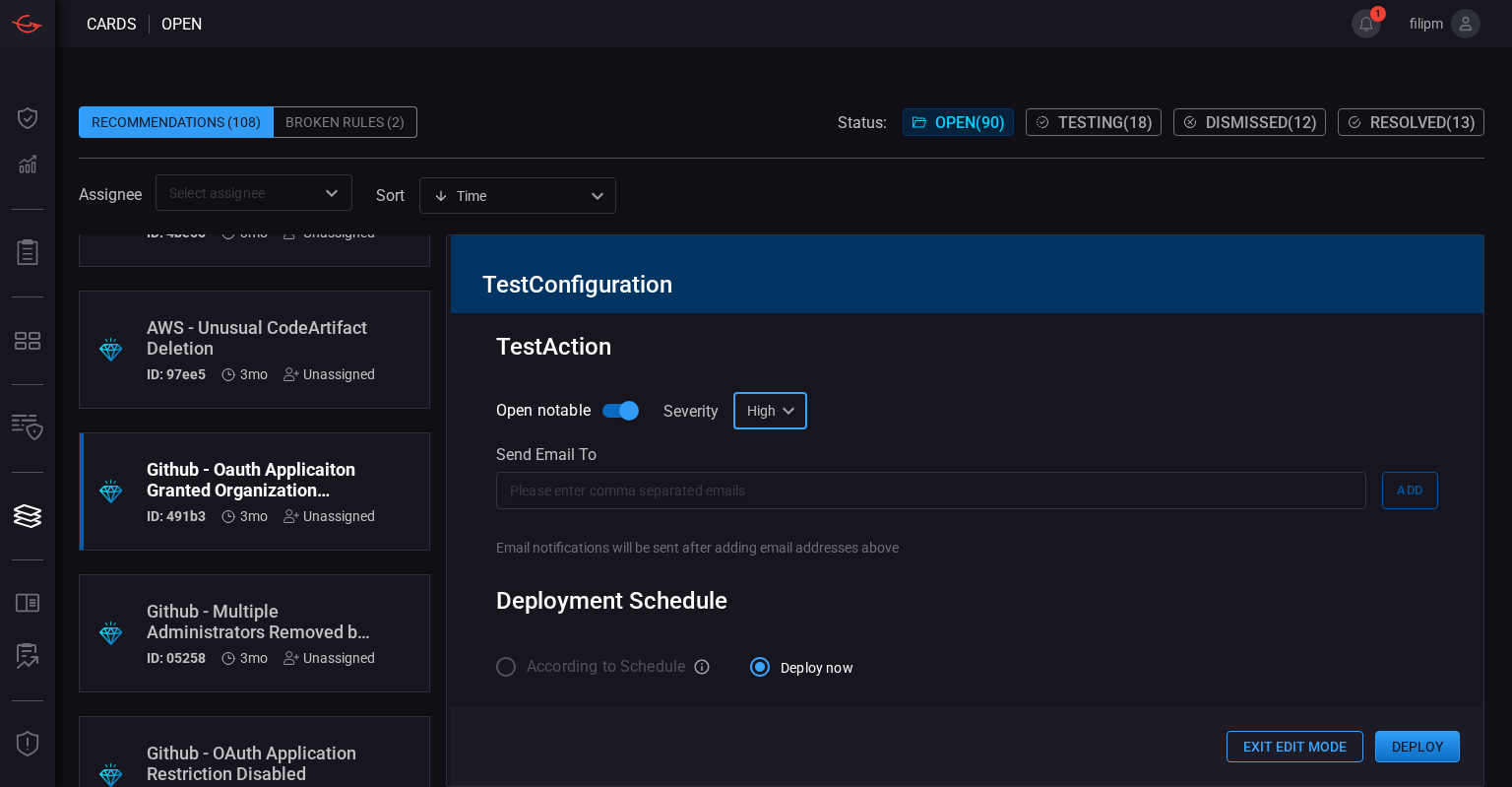 click on "Deploy" at bounding box center (1418, 747) 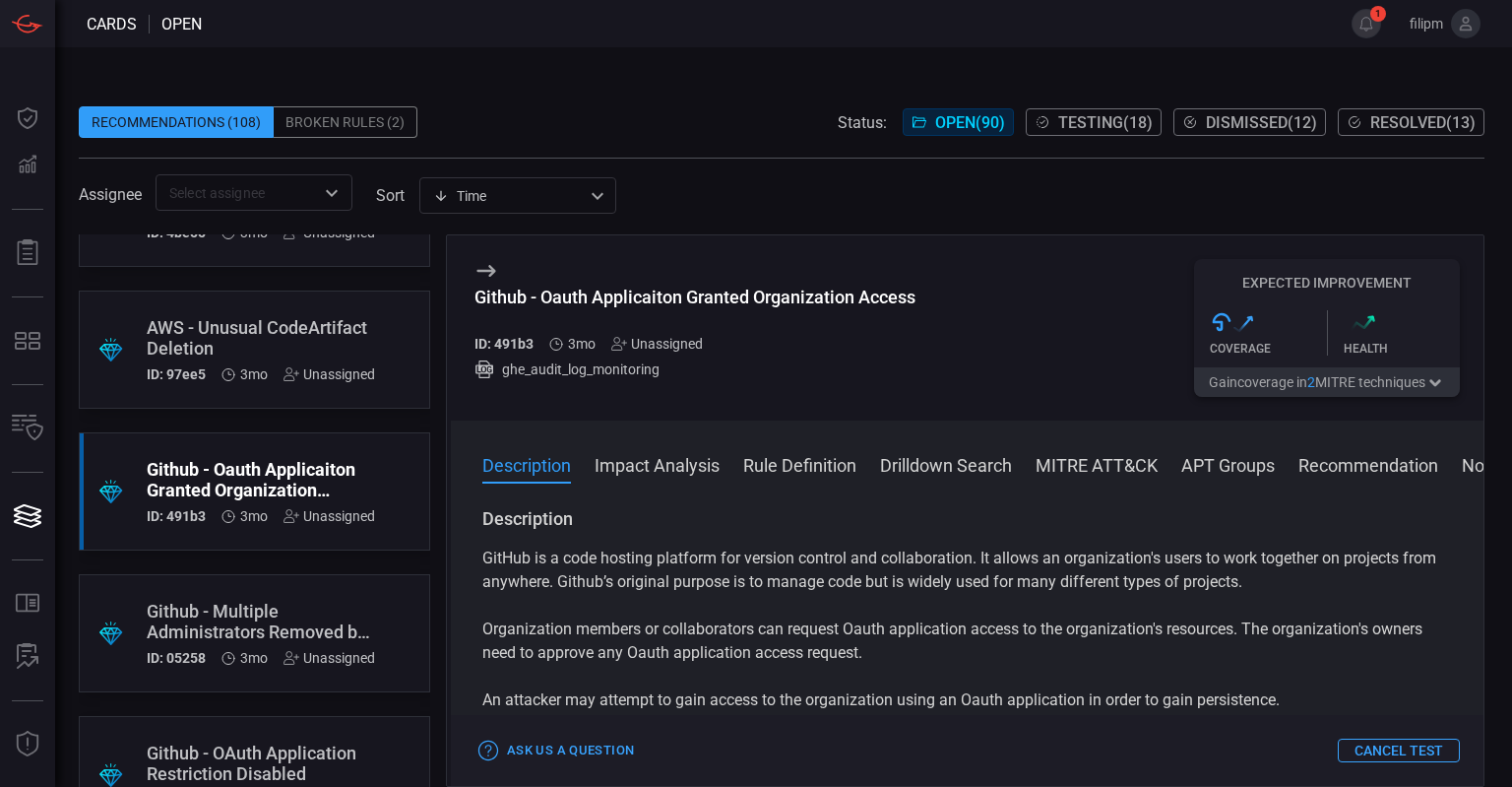 scroll, scrollTop: 2, scrollLeft: 0, axis: vertical 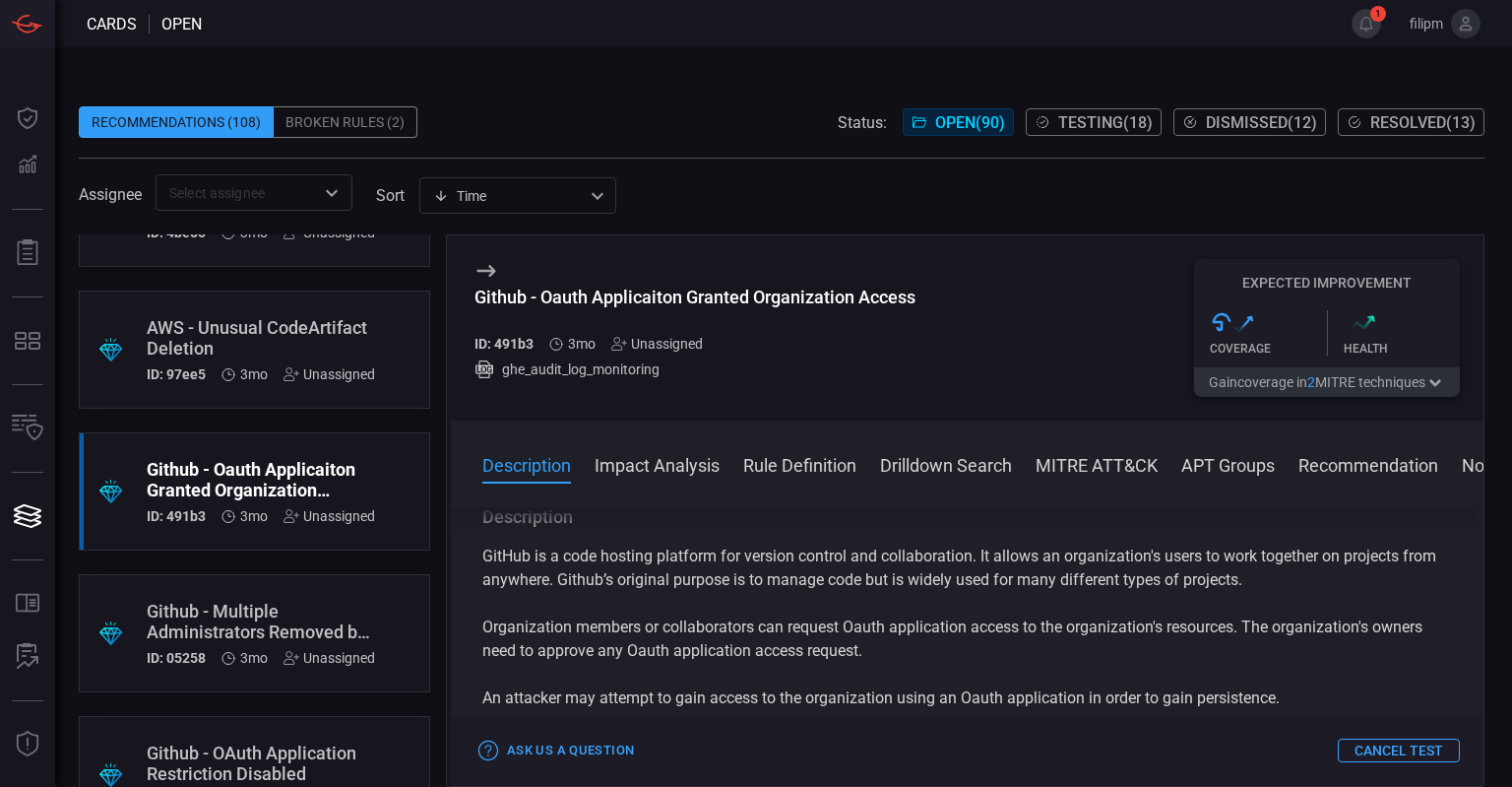 click on "Unassigned" at bounding box center [657, 344] 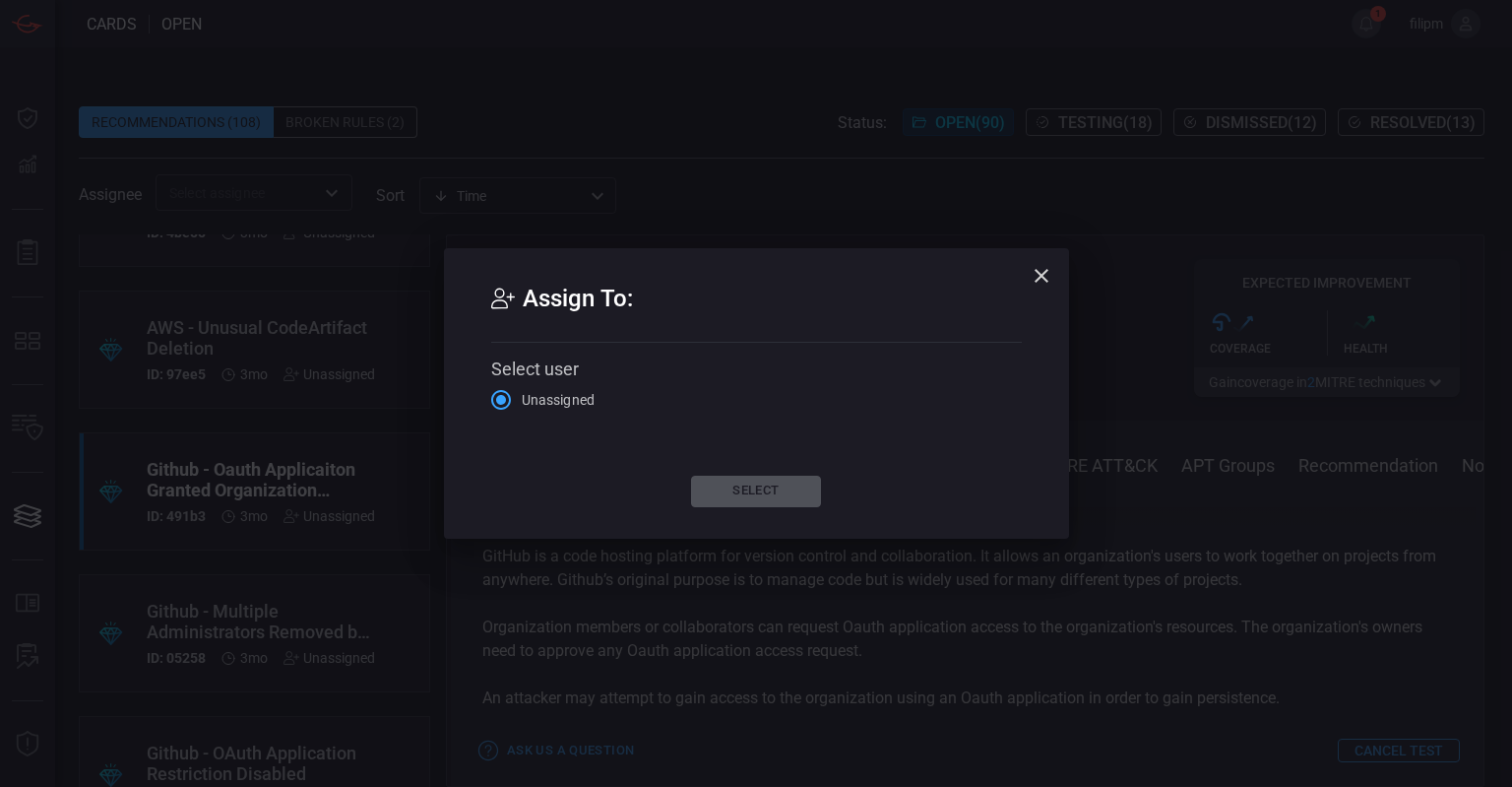 click 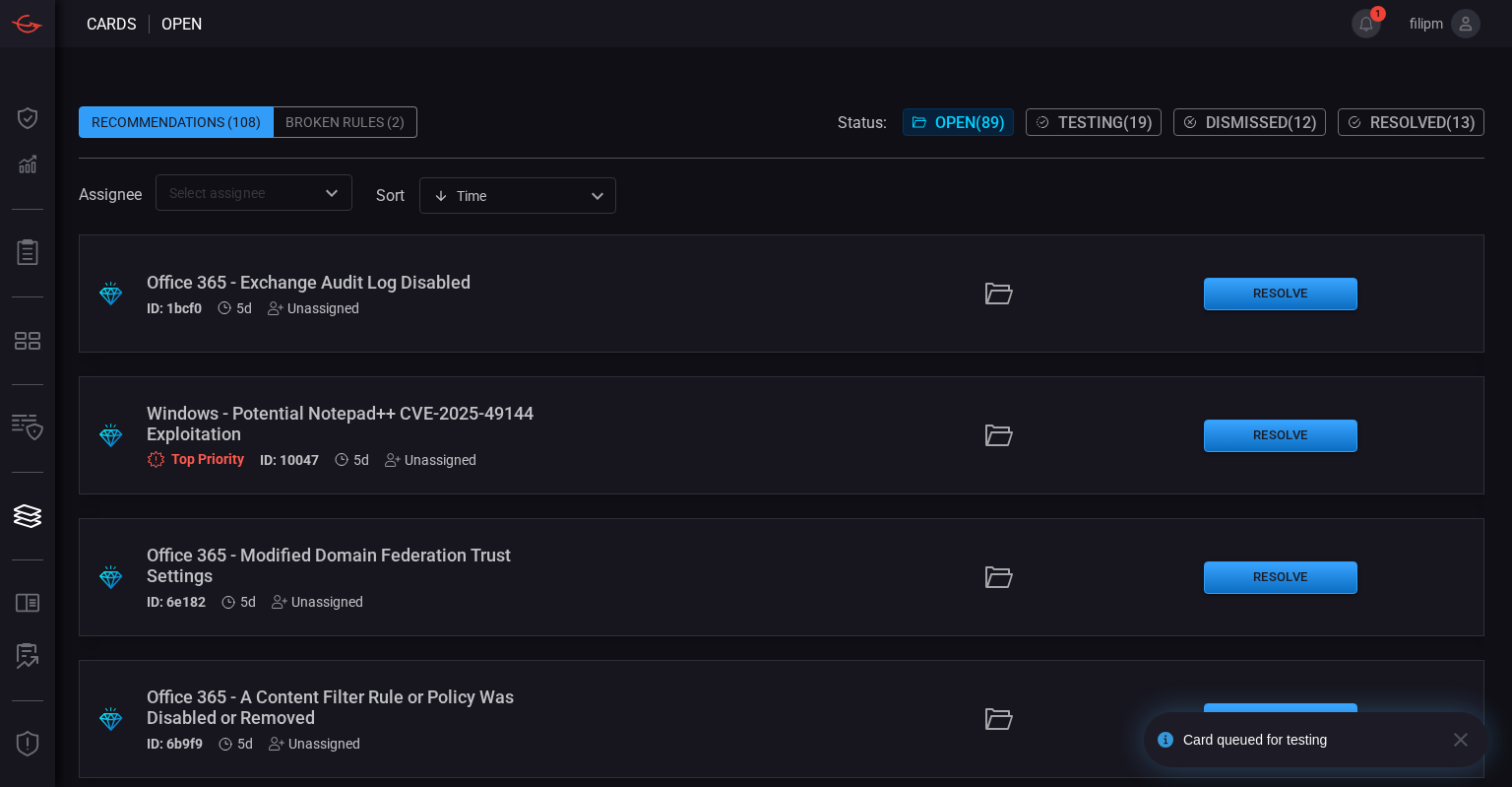 click on "Testing  ( 19 )" at bounding box center (1105, 122) 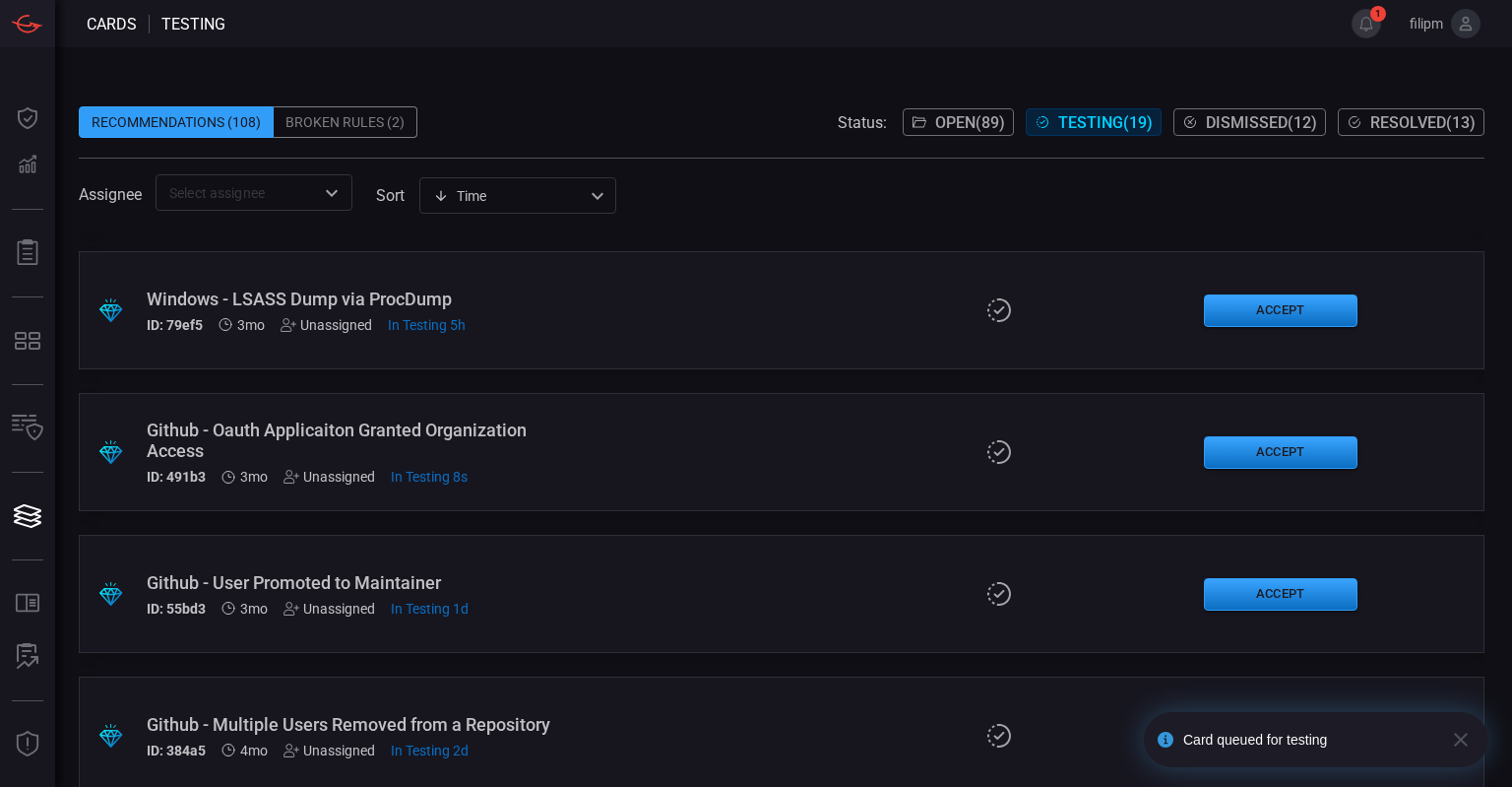 scroll, scrollTop: 2142, scrollLeft: 0, axis: vertical 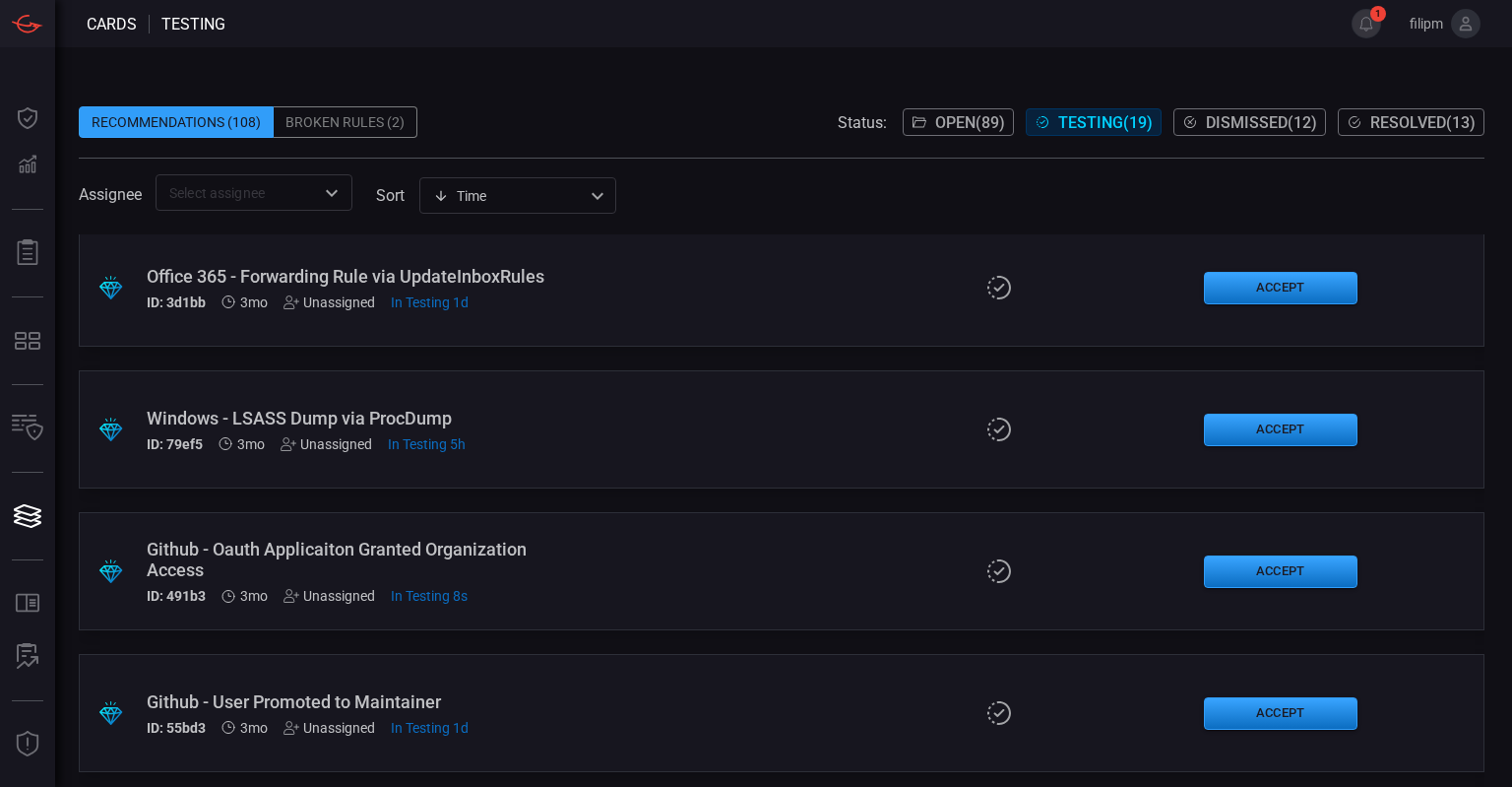 click on "Github - Oauth Applicaiton Granted Organization Access" at bounding box center (351, 559) 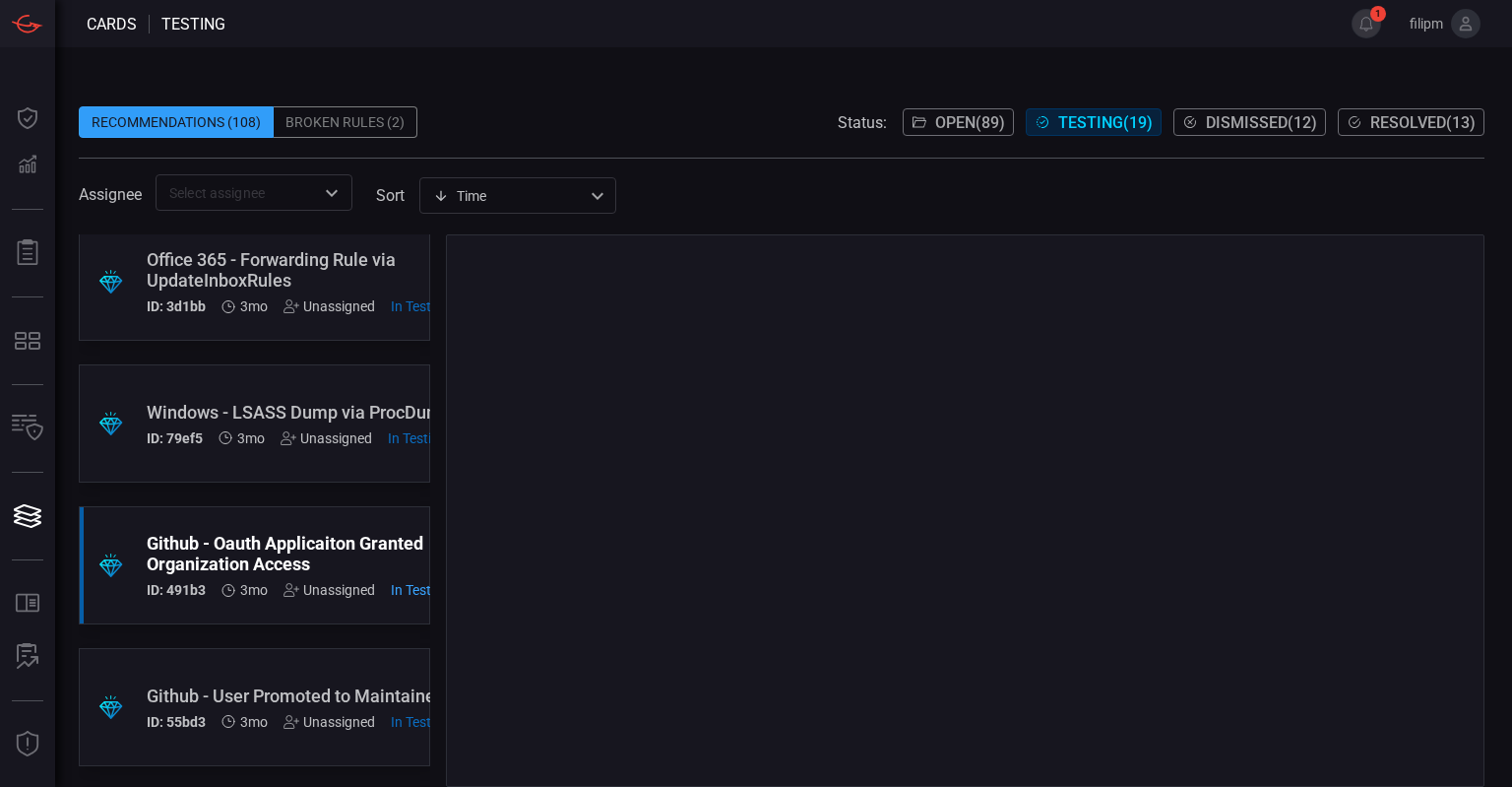 scroll, scrollTop: 1006, scrollLeft: 0, axis: vertical 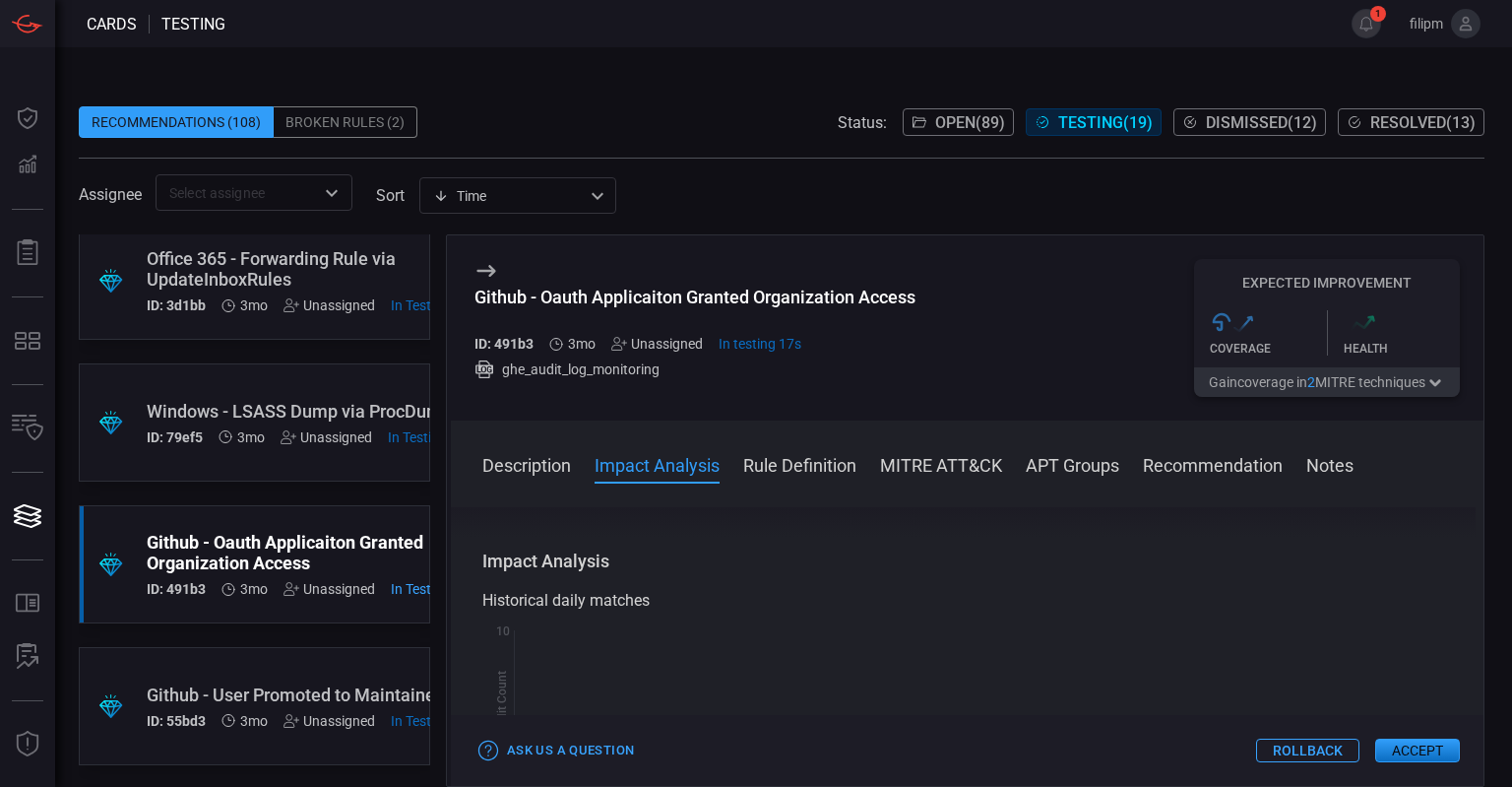 click on "Unassigned" at bounding box center (657, 344) 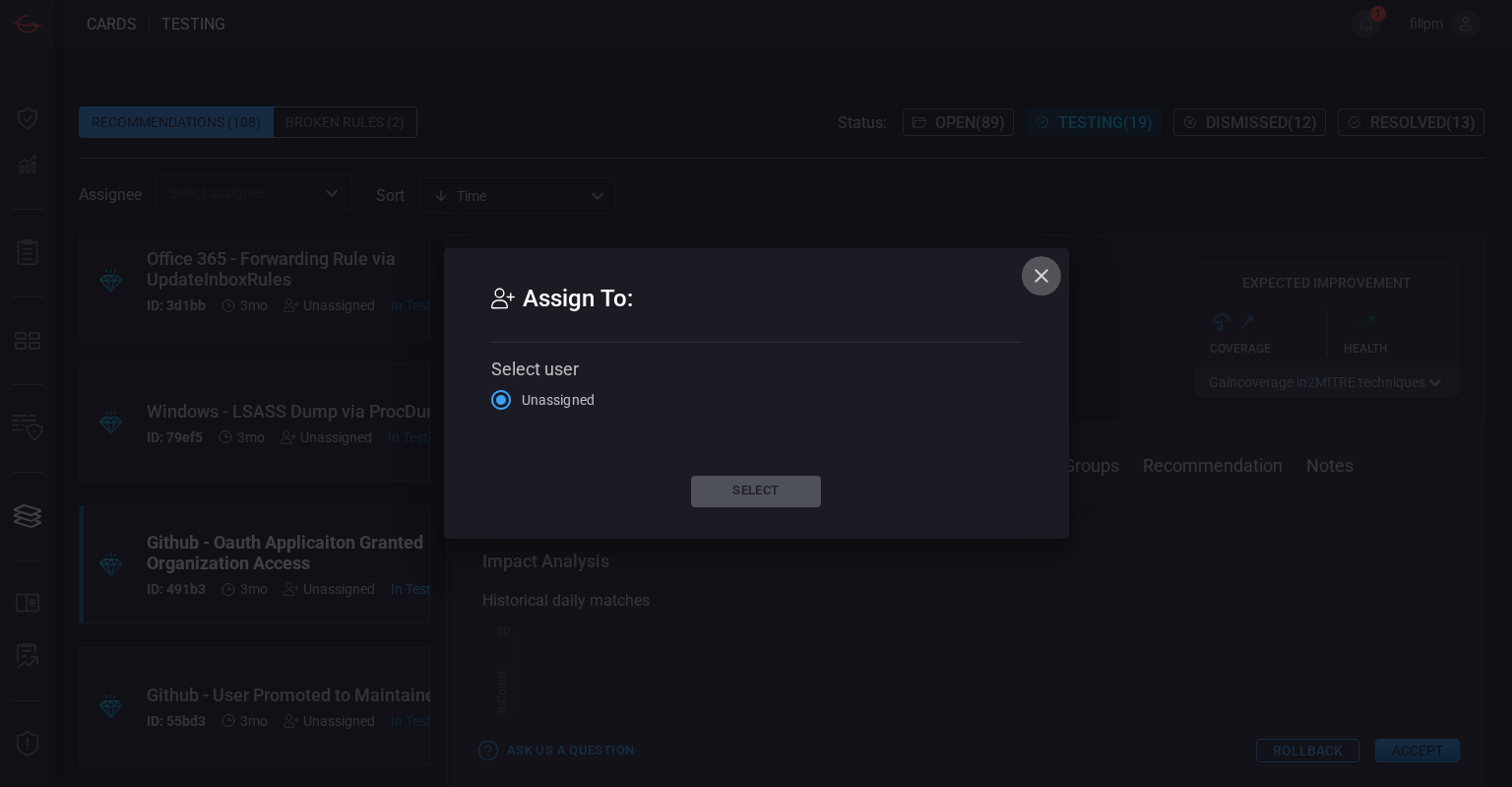 click 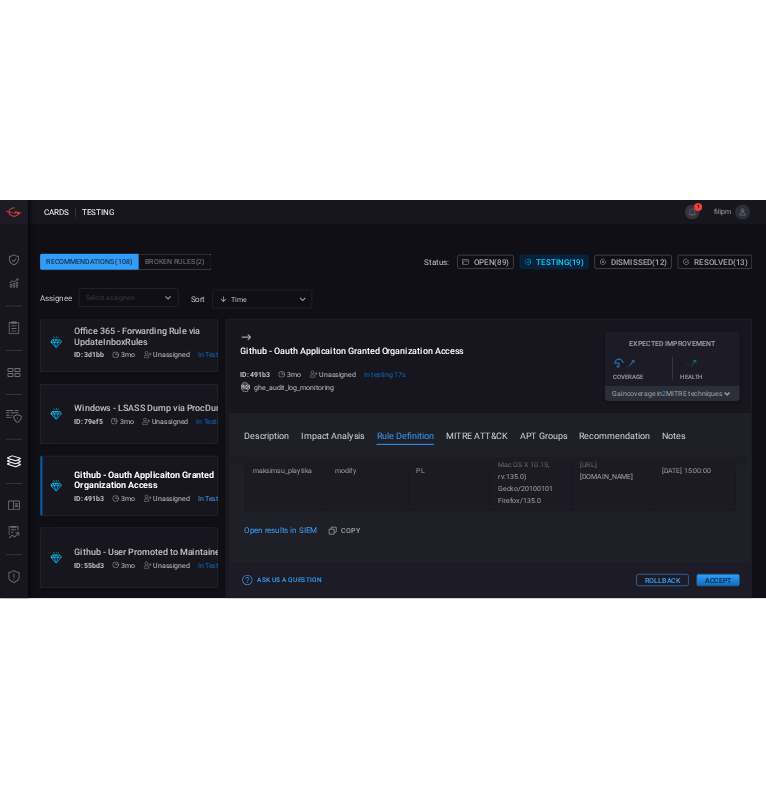scroll, scrollTop: 767, scrollLeft: 0, axis: vertical 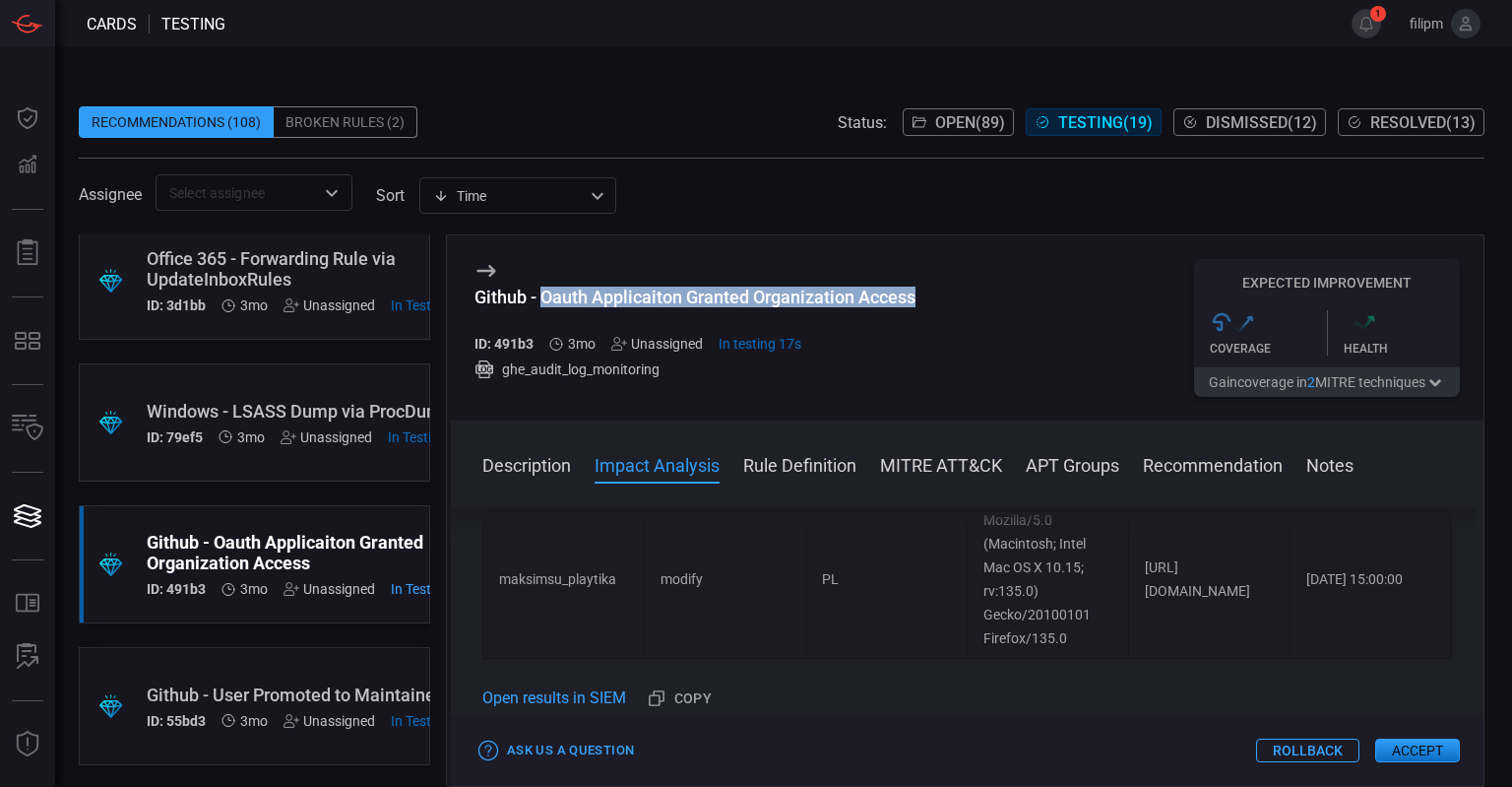 drag, startPoint x: 997, startPoint y: 291, endPoint x: 544, endPoint y: 300, distance: 453.0894 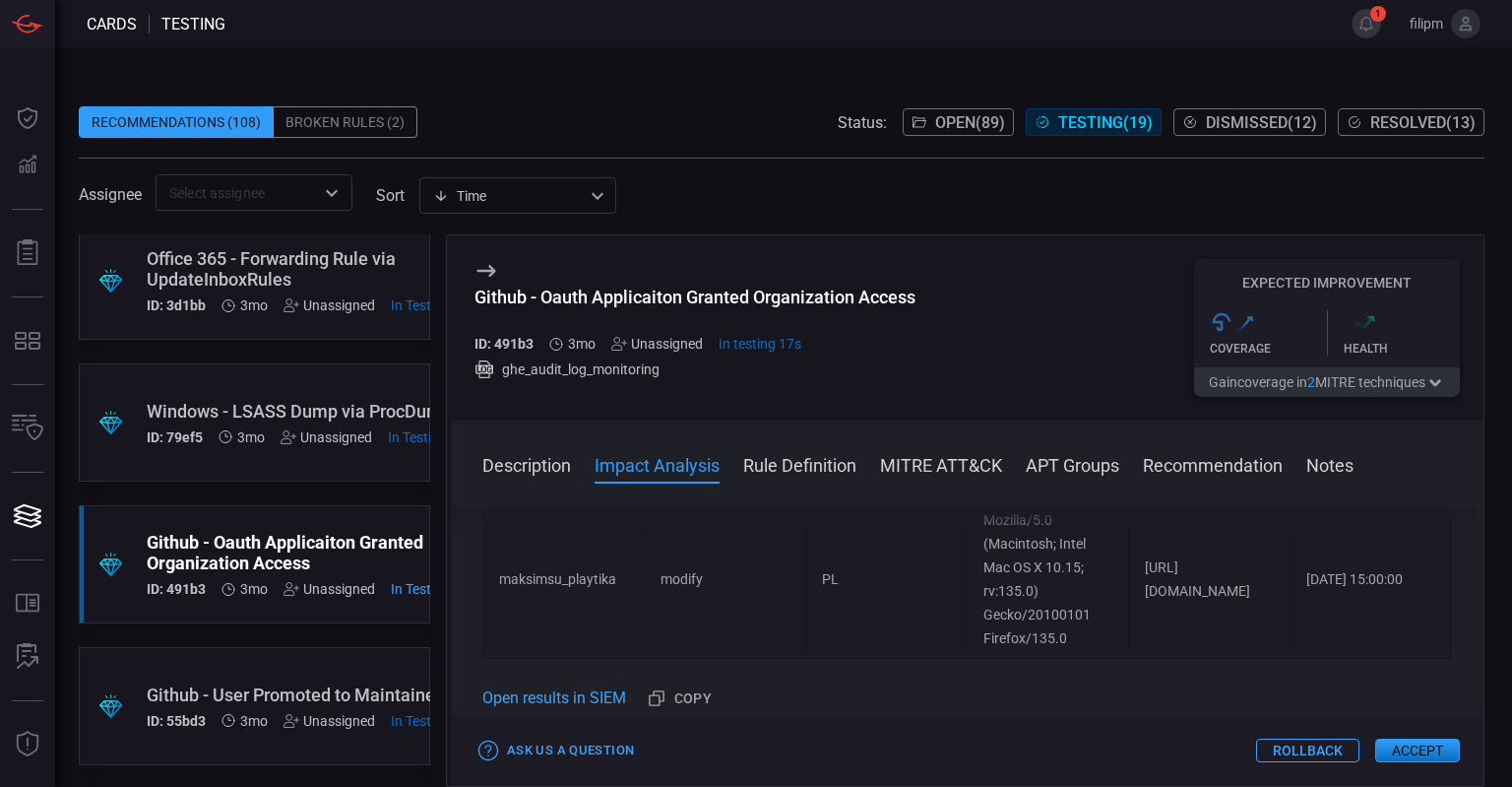 click on "Recommendations (108) Broken Rules (2) Status: Open  ( 89 ) Testing  ( 19 ) Dismissed  ( 12 ) Resolved  ( 13 )" at bounding box center [782, 122] 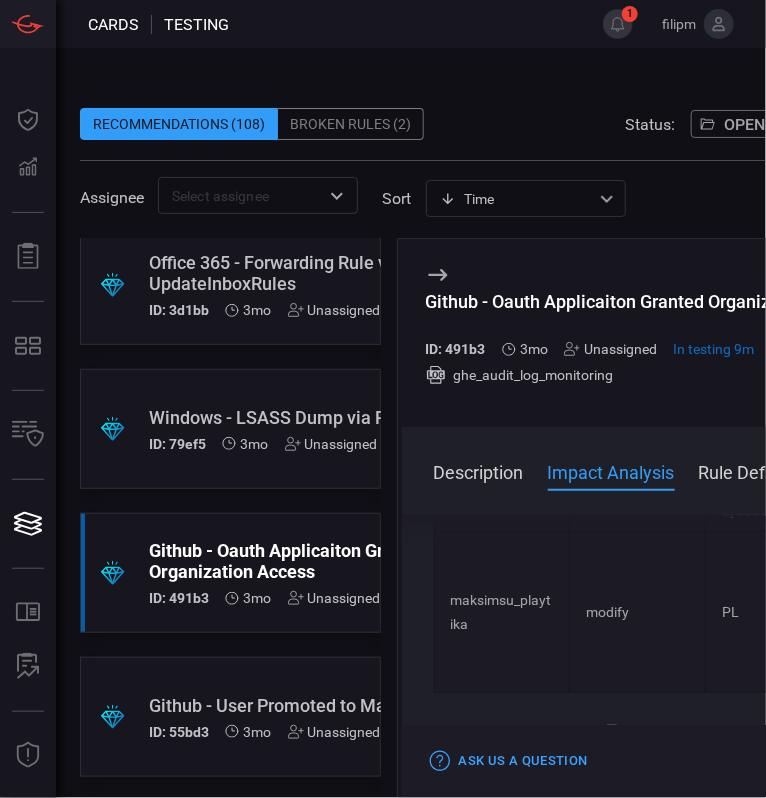 scroll, scrollTop: 803, scrollLeft: 0, axis: vertical 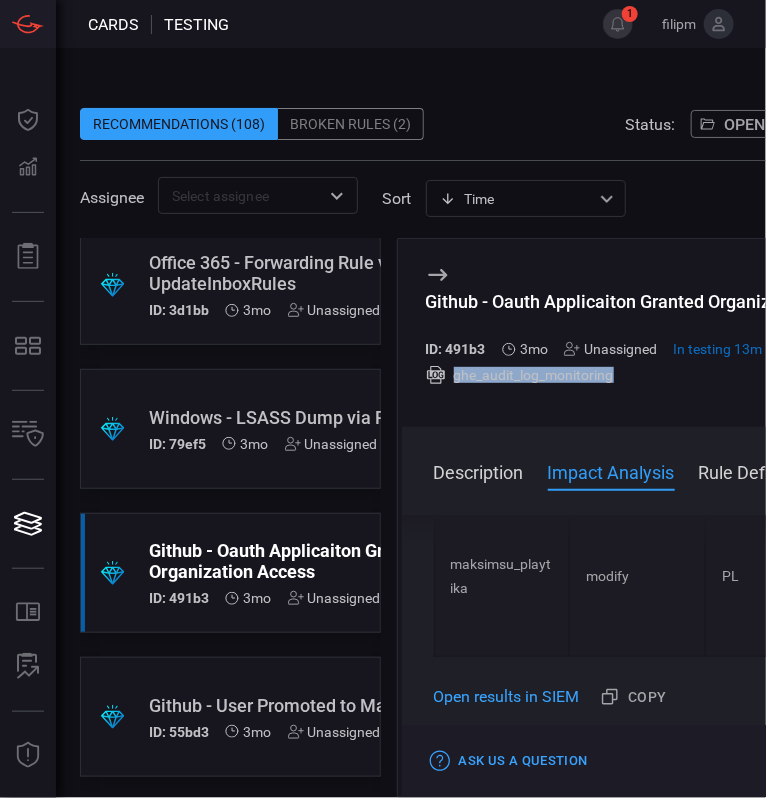 drag, startPoint x: 652, startPoint y: 382, endPoint x: 418, endPoint y: 374, distance: 234.13672 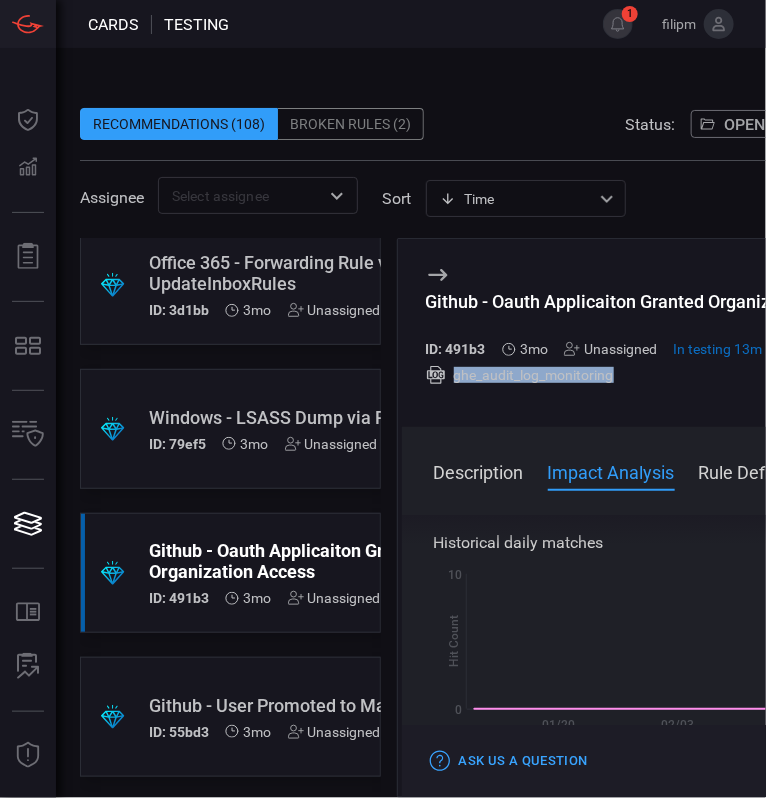 scroll, scrollTop: 0, scrollLeft: 0, axis: both 